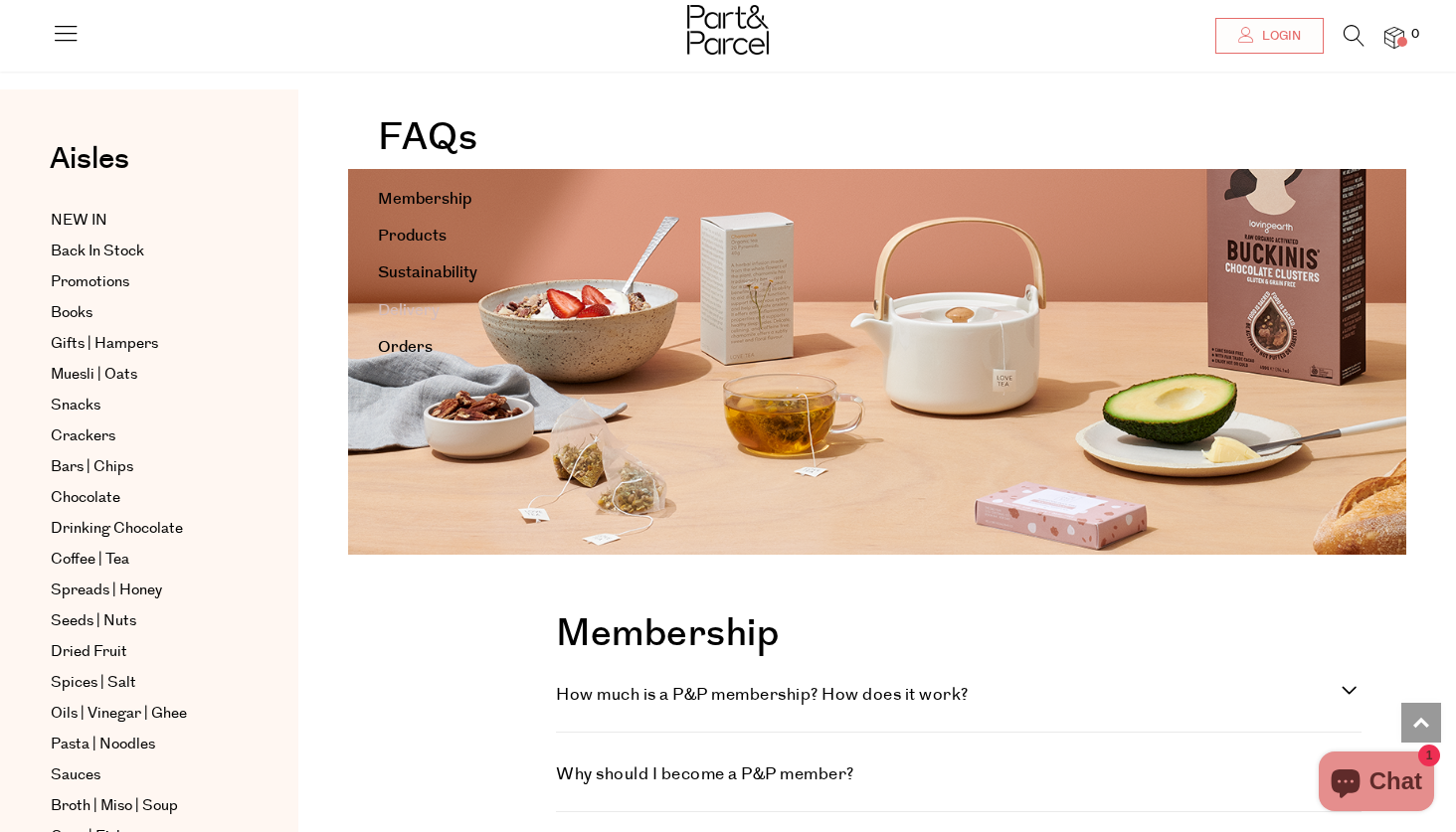 scroll, scrollTop: 2529, scrollLeft: 0, axis: vertical 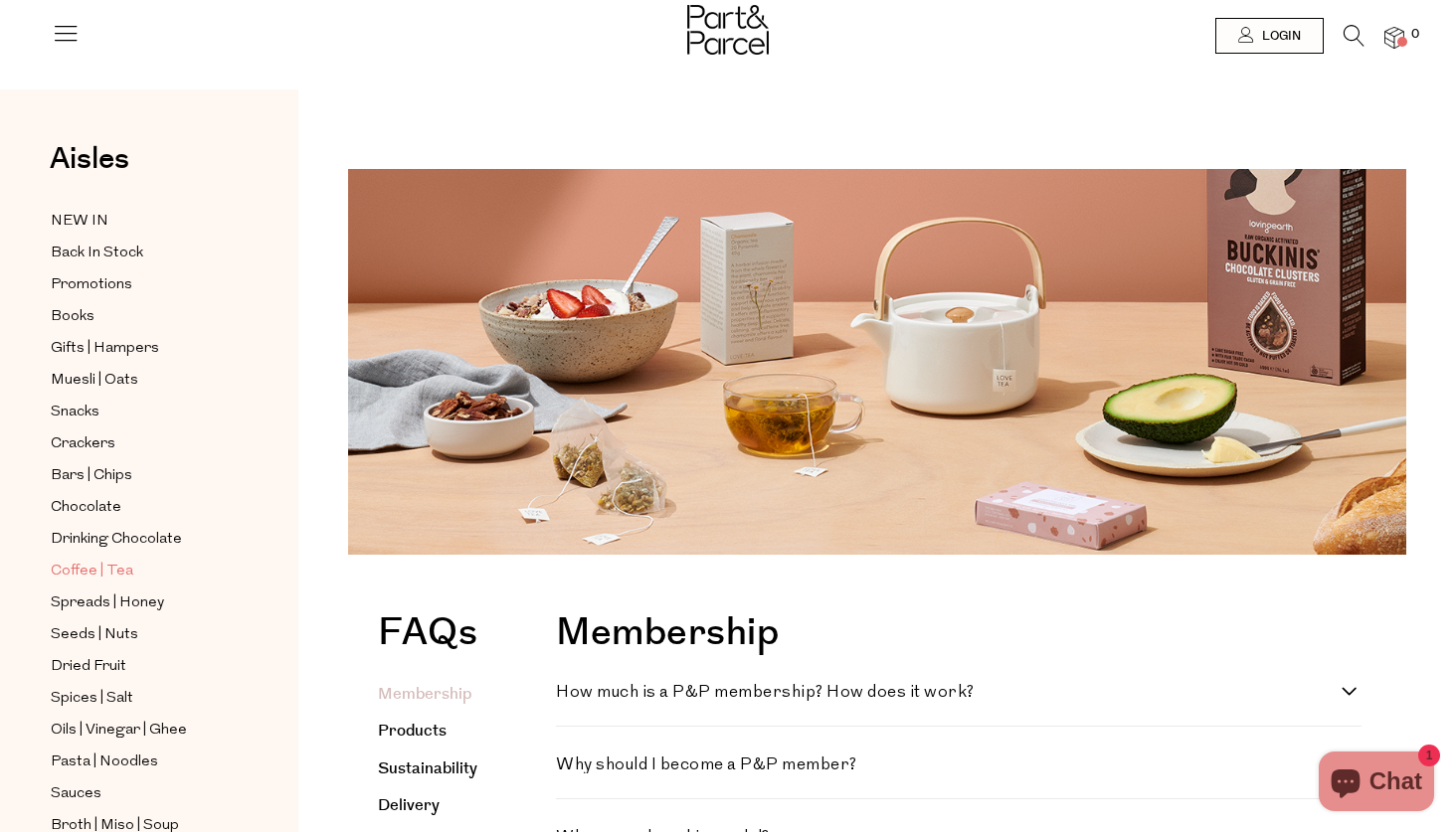 click on "Coffee | Tea" at bounding box center (91, 572) 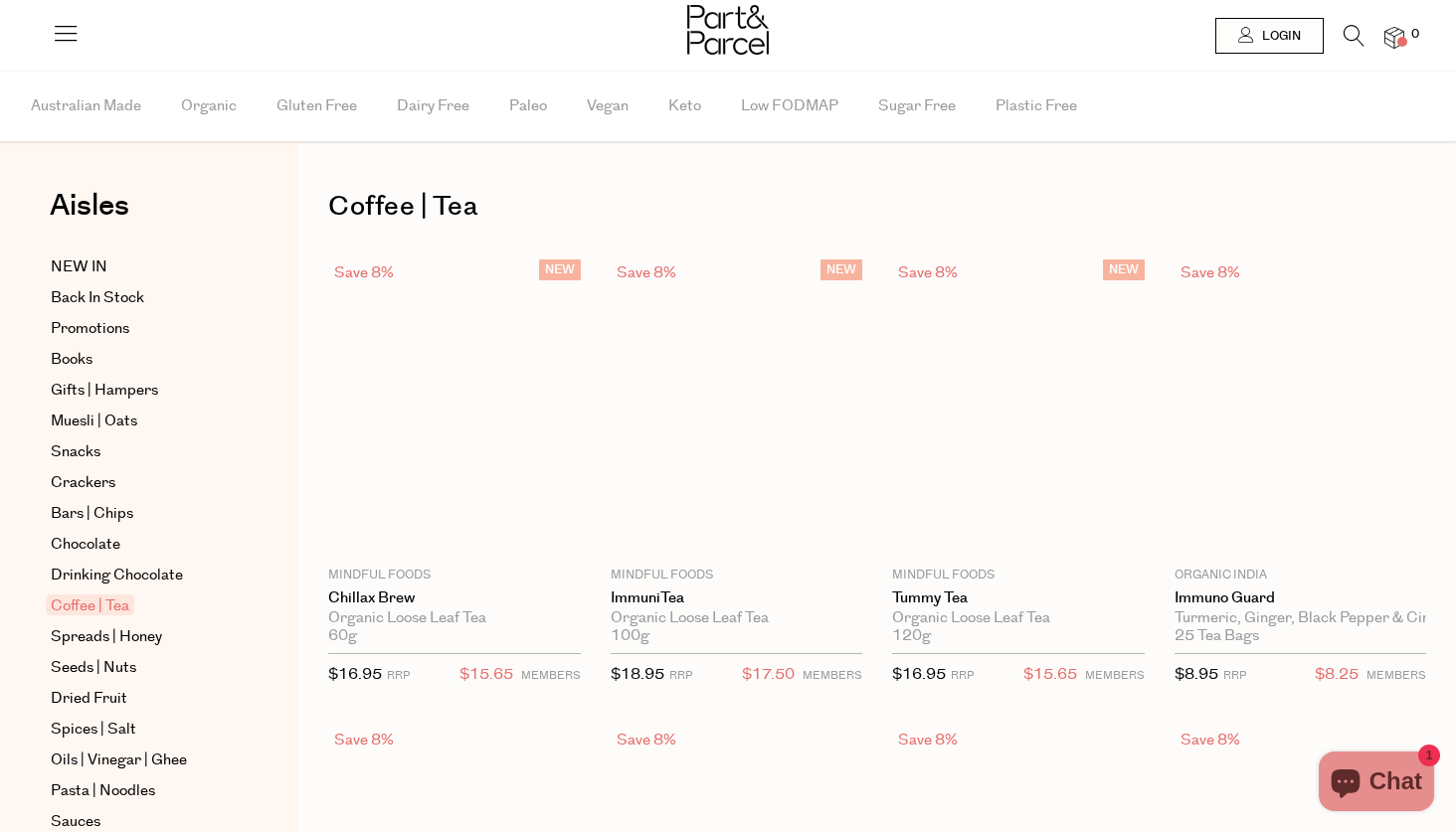 scroll, scrollTop: 0, scrollLeft: 0, axis: both 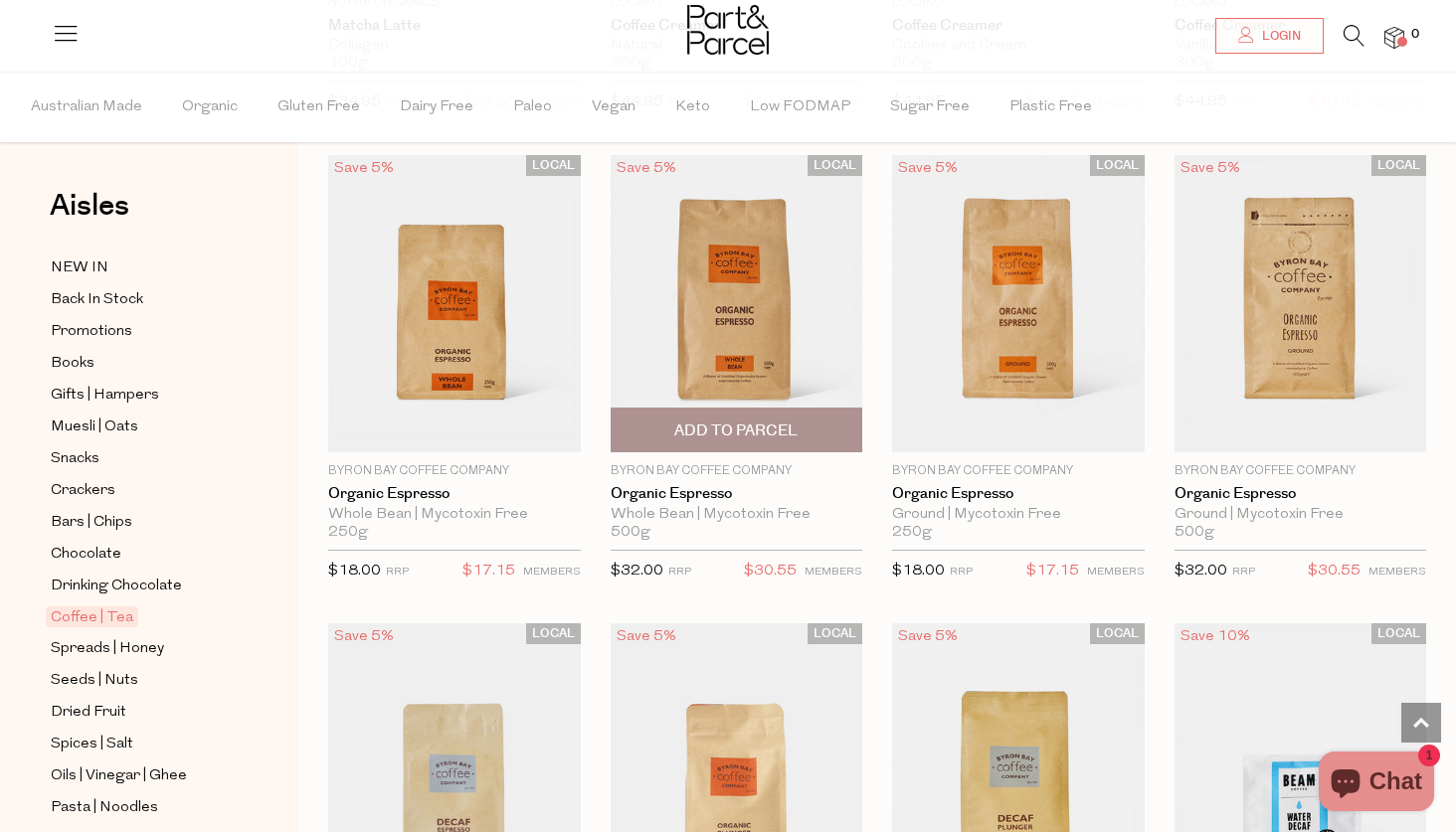 click on "Add To Parcel" at bounding box center (737, 429) 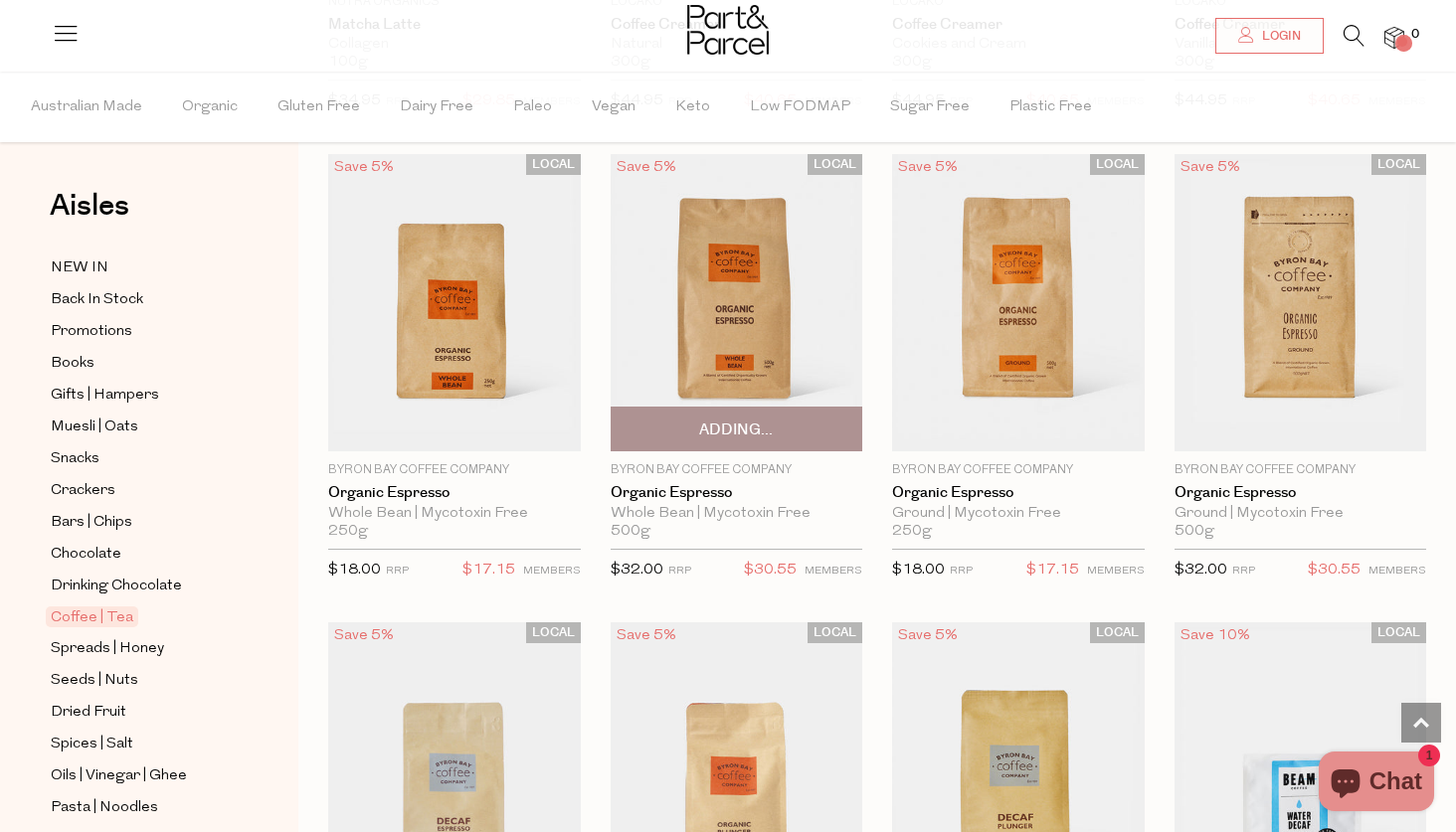 scroll, scrollTop: 8537, scrollLeft: 3, axis: both 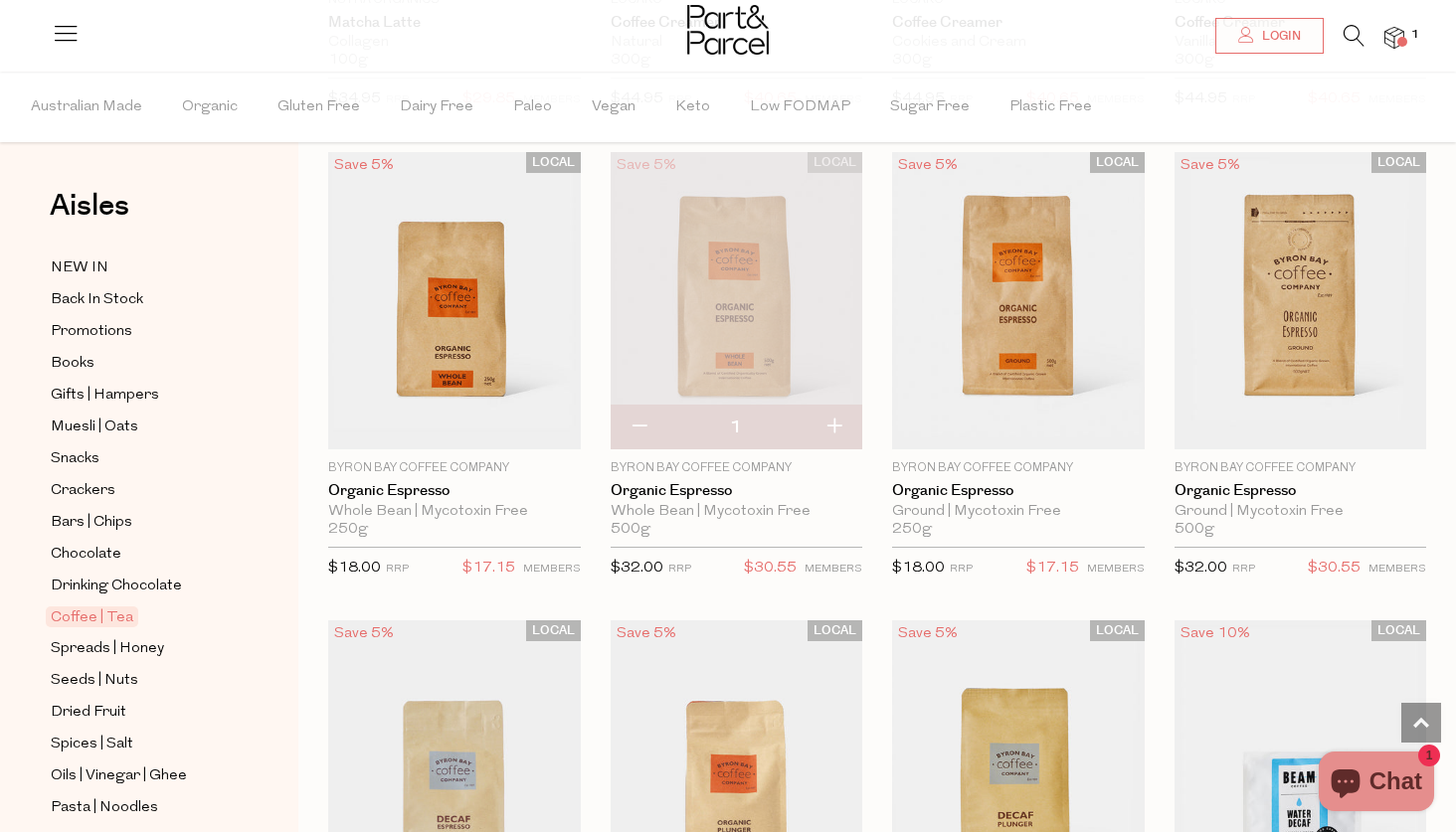 click at bounding box center [833, 427] 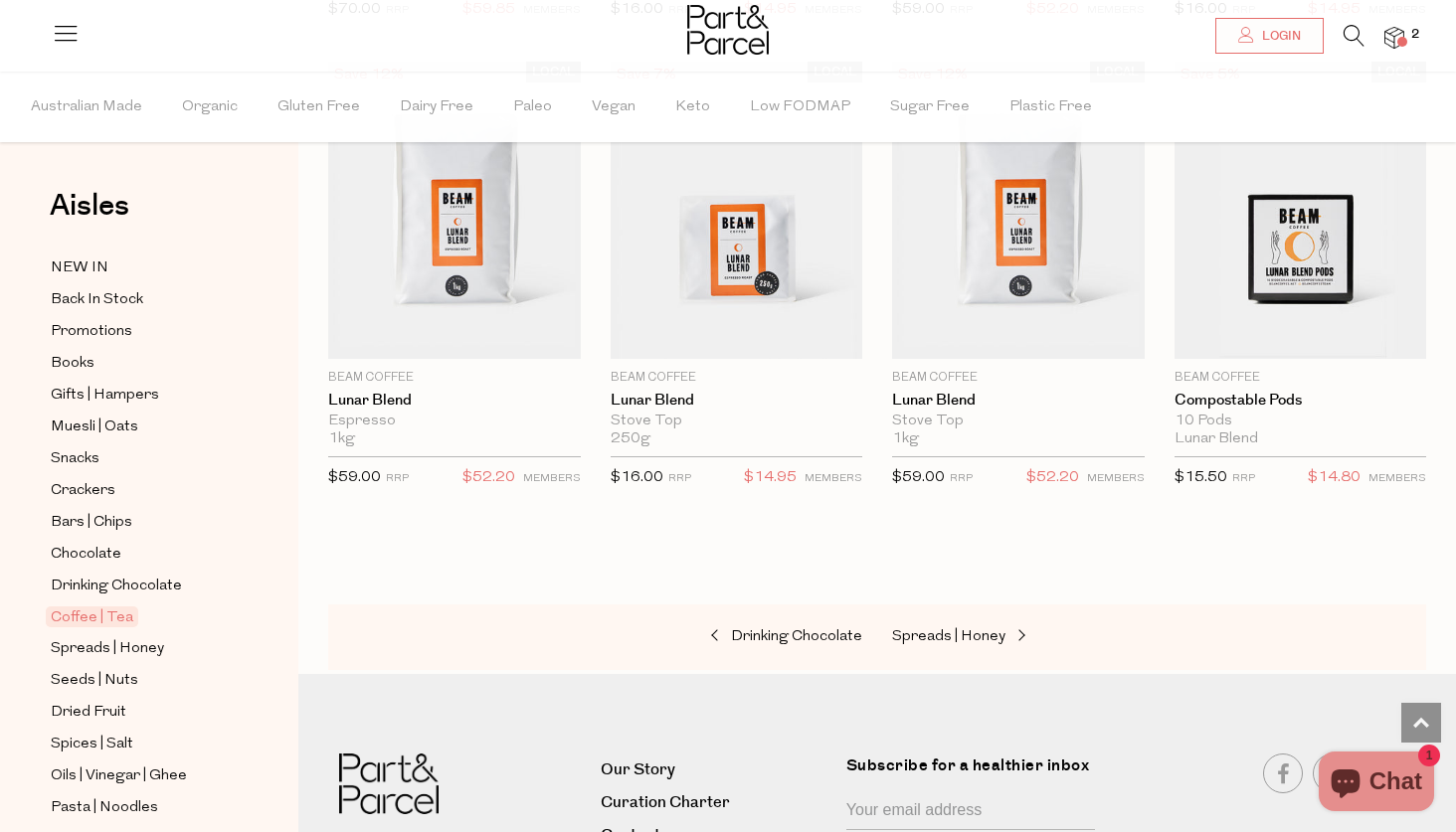 scroll, scrollTop: 10033, scrollLeft: 0, axis: vertical 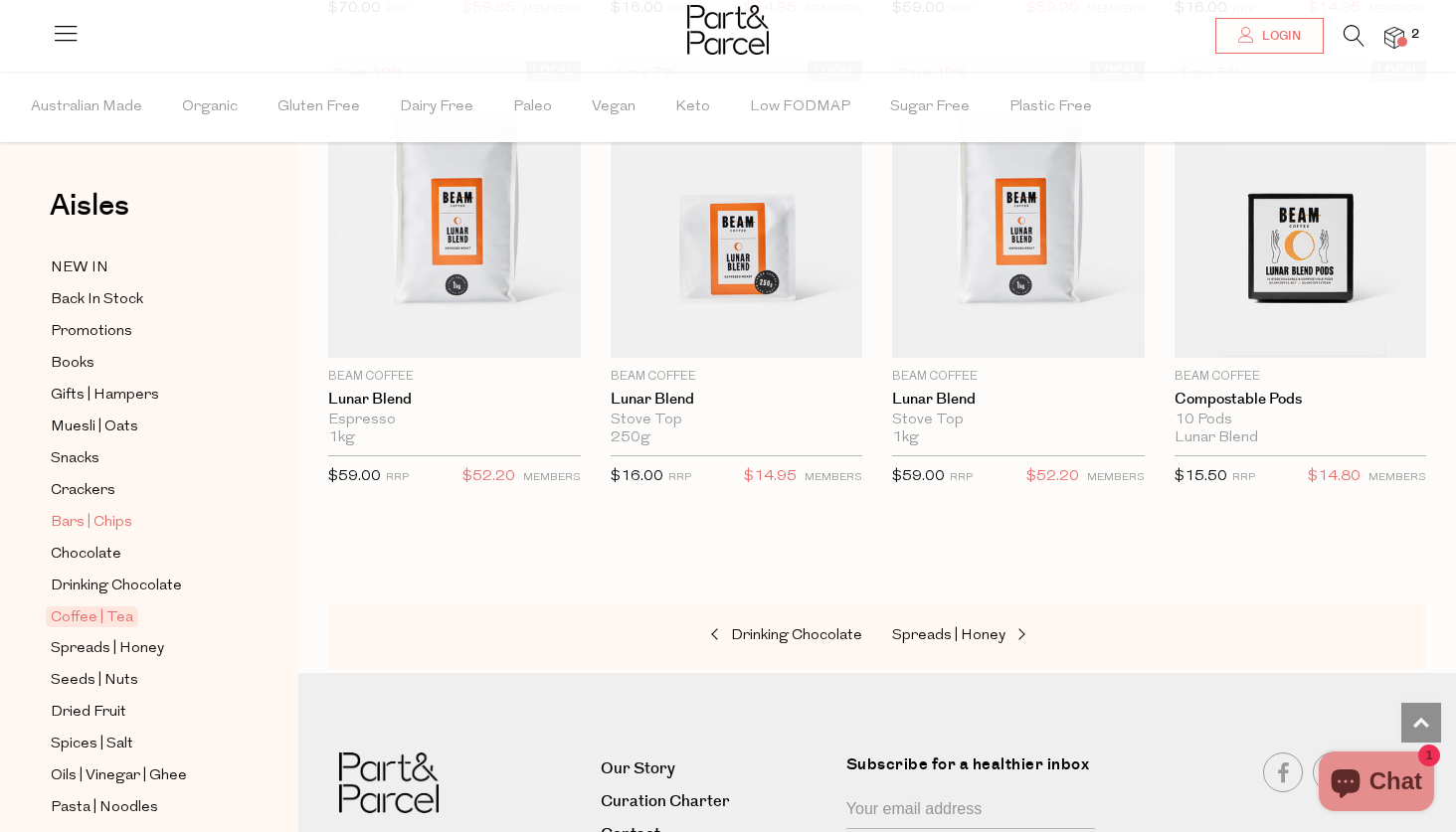 click on "Bars | Chips" at bounding box center [91, 523] 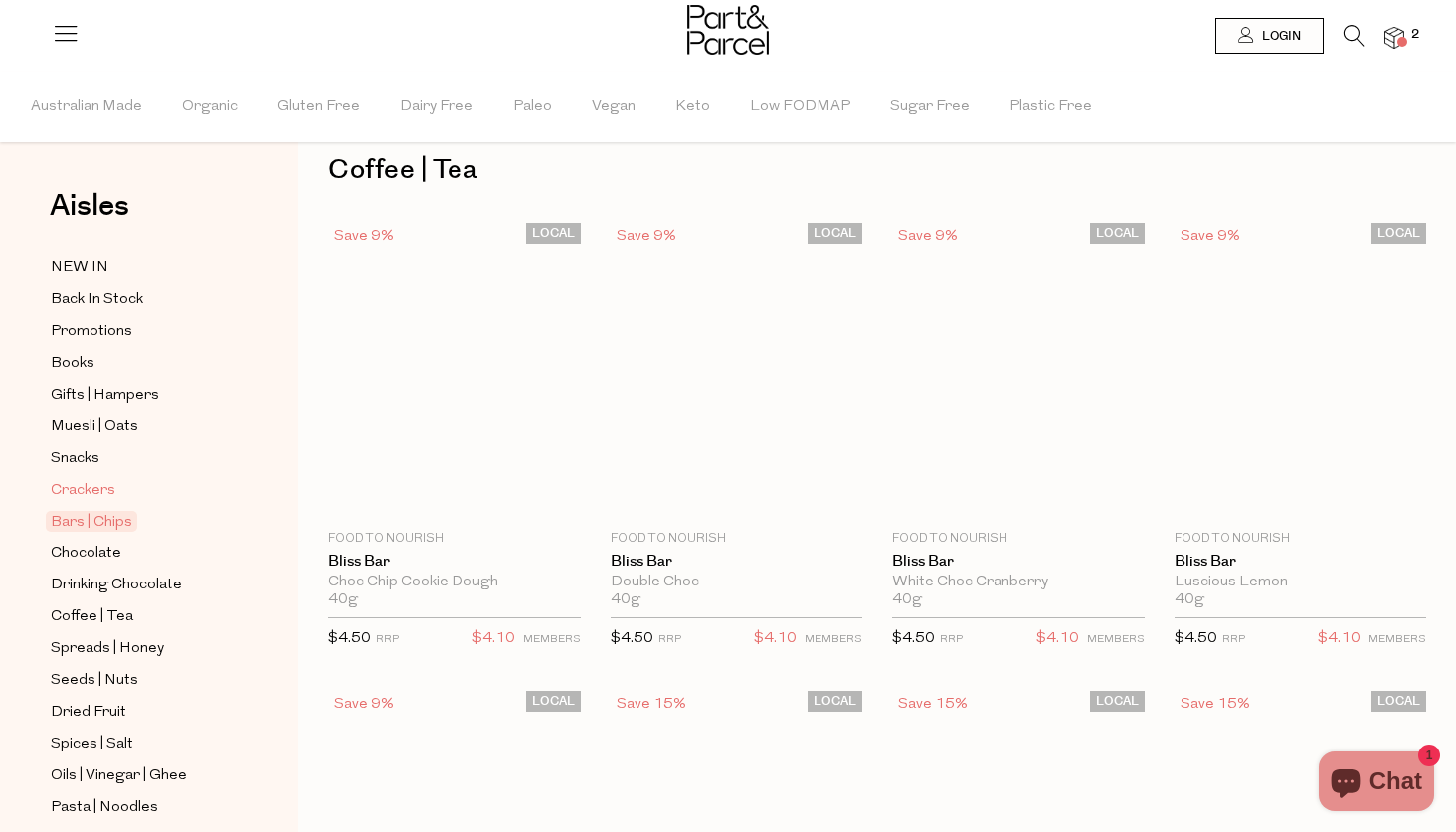 scroll, scrollTop: 0, scrollLeft: 0, axis: both 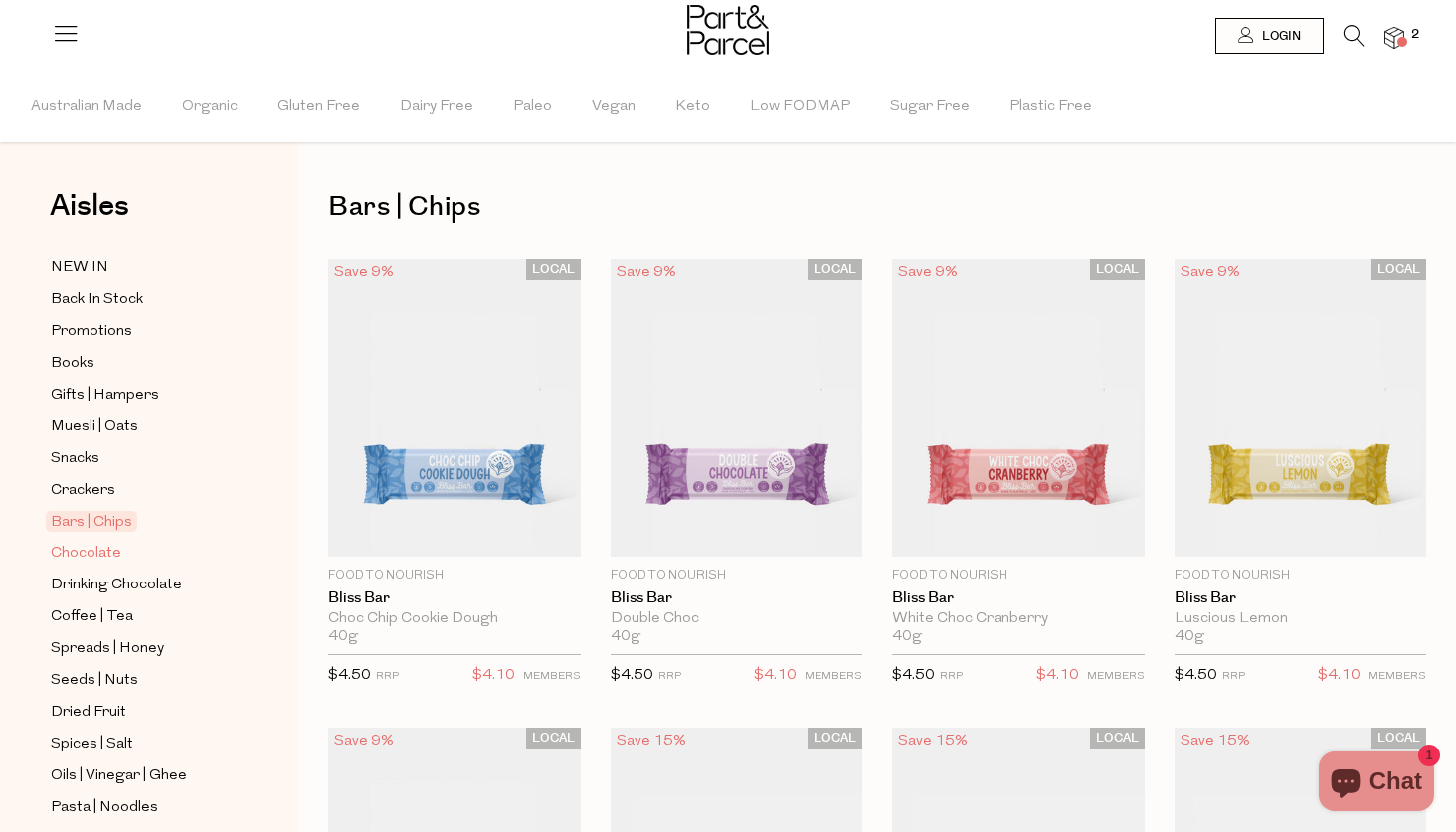 click on "Chocolate" at bounding box center (86, 554) 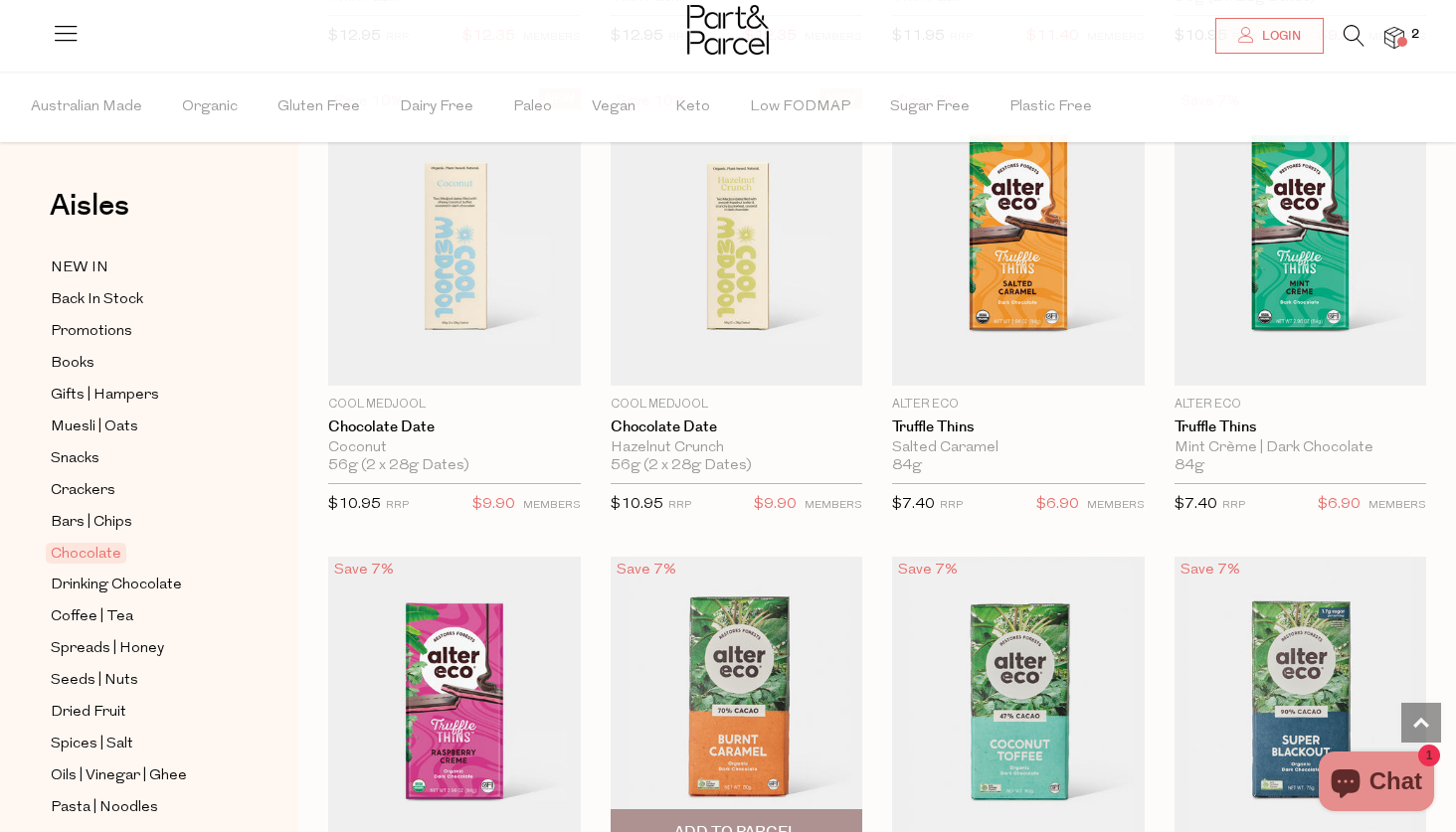 scroll, scrollTop: 1573, scrollLeft: 0, axis: vertical 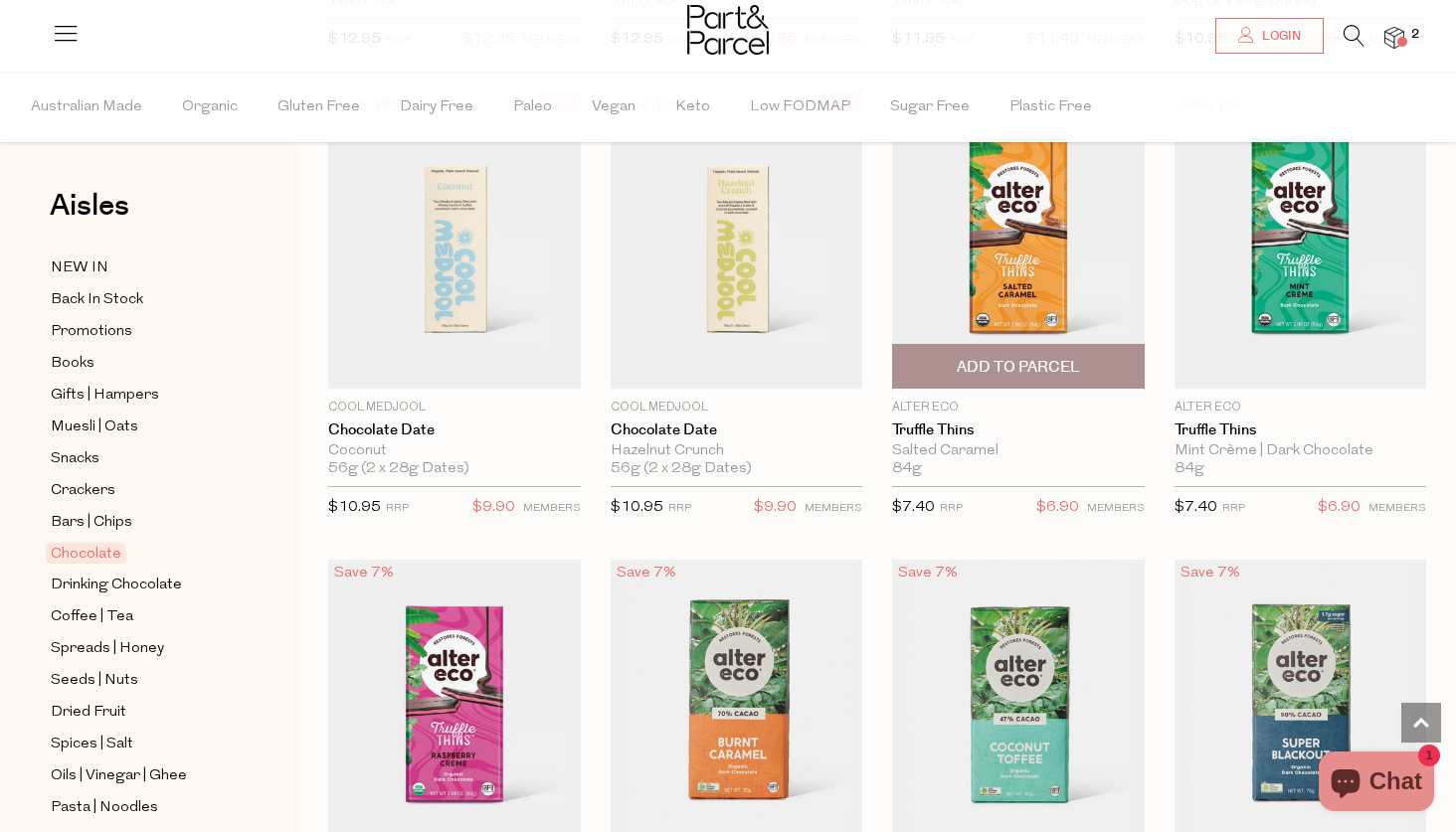 drag, startPoint x: 985, startPoint y: 366, endPoint x: 930, endPoint y: 363, distance: 55.081757 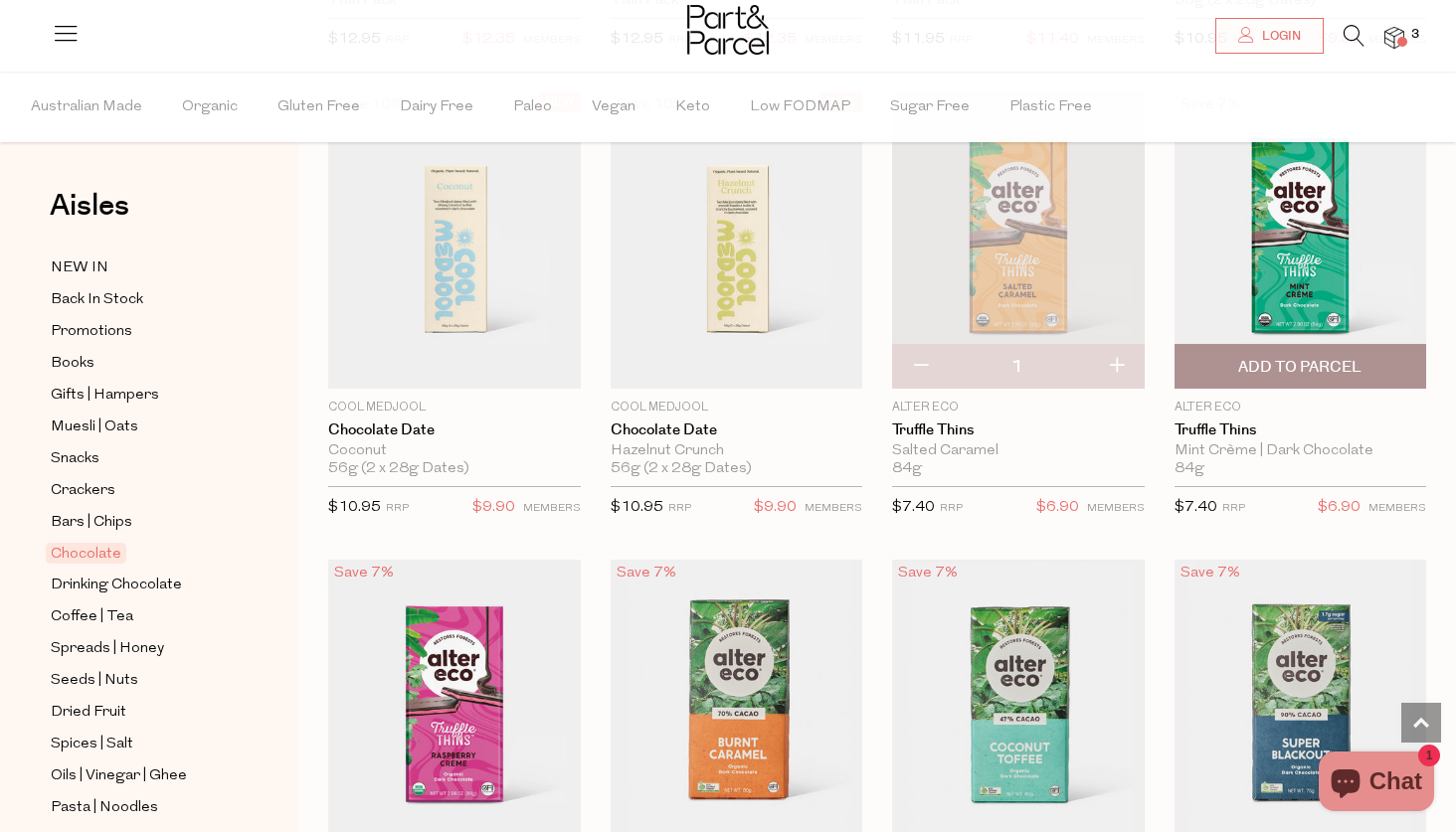 click on "Add To Parcel" at bounding box center (1301, 366) 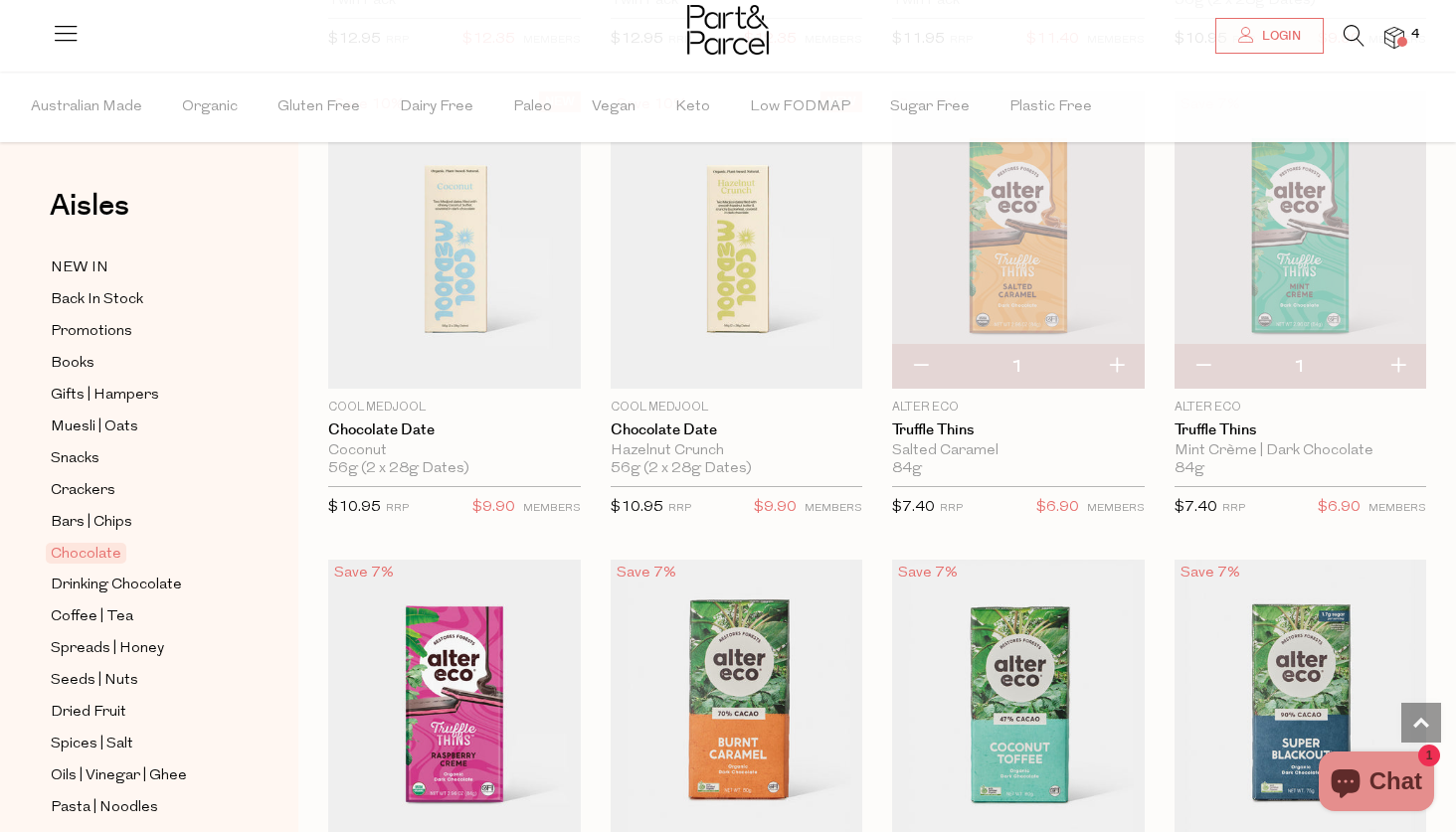 click at bounding box center [1116, 367] 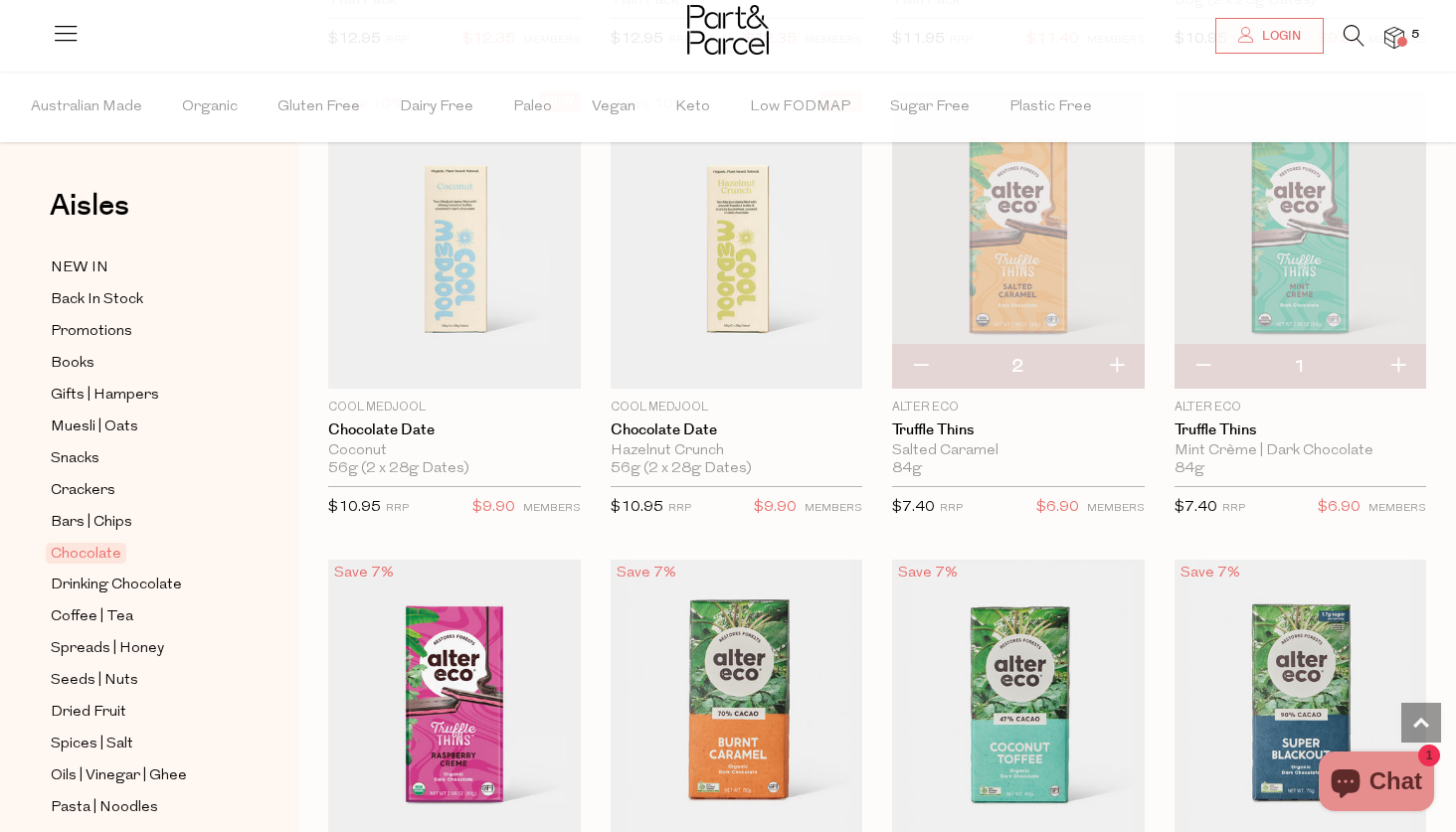 click at bounding box center [1116, 367] 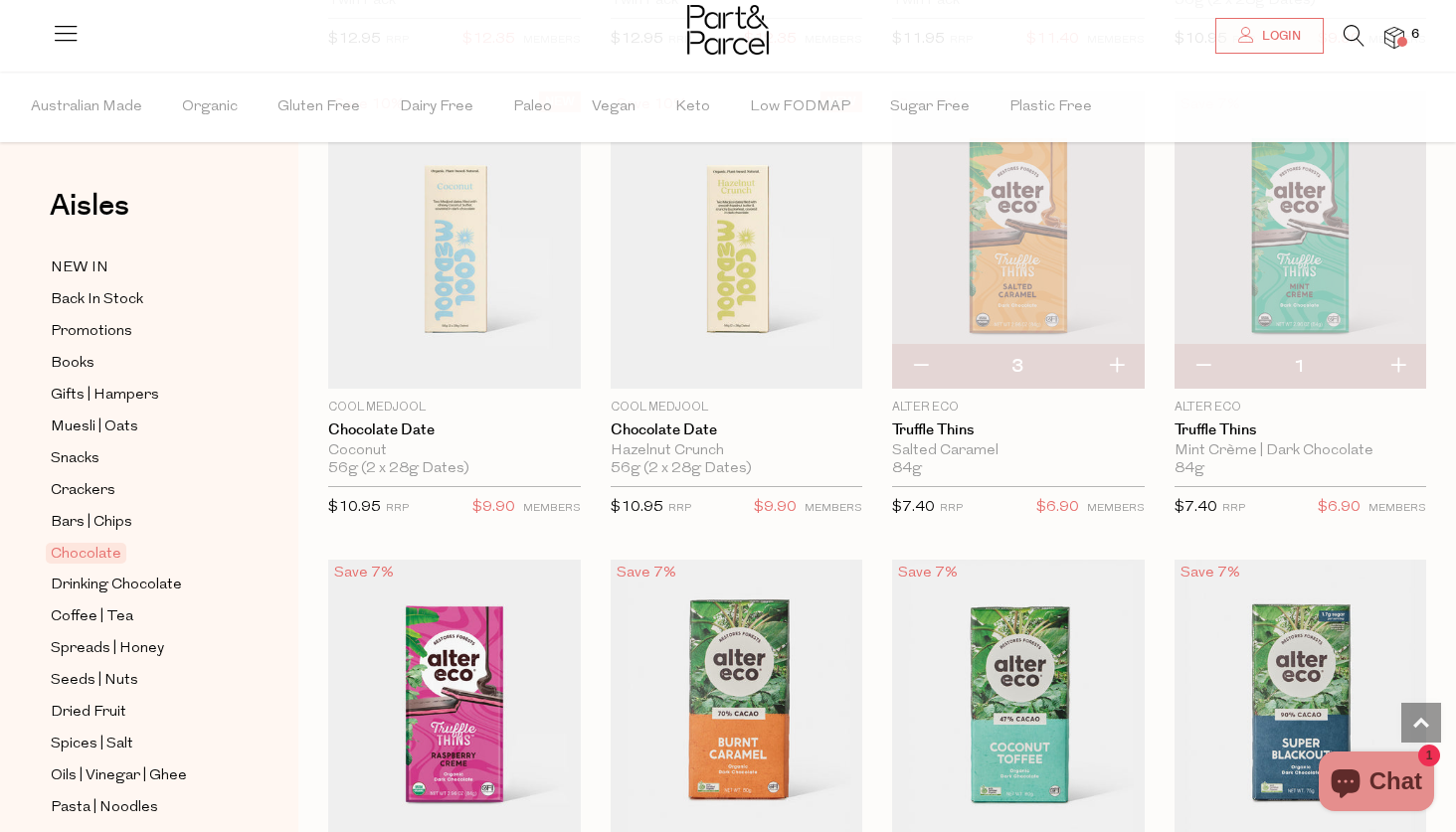 click at bounding box center [920, 367] 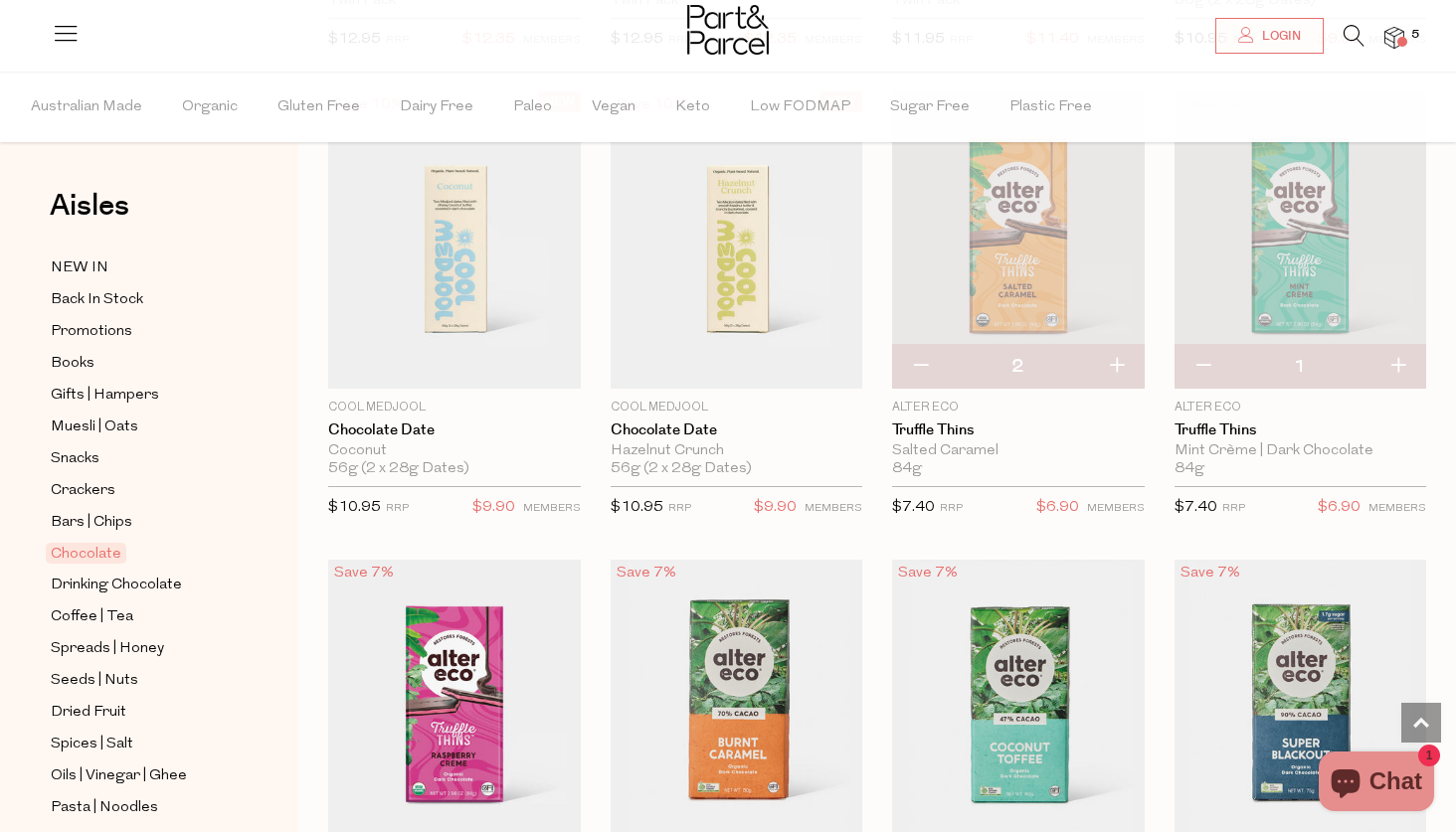 click at bounding box center (920, 367) 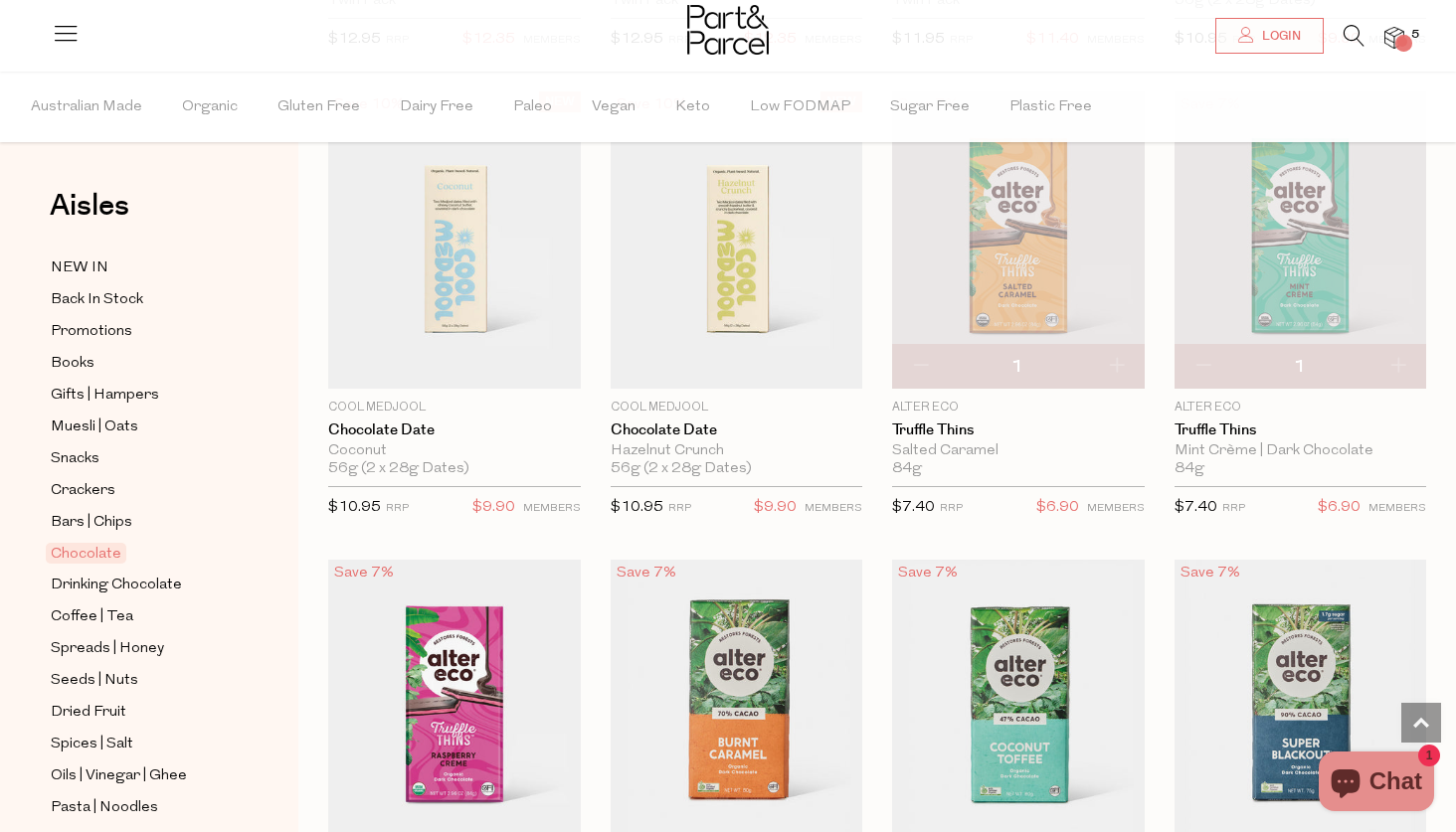 click at bounding box center (1397, 367) 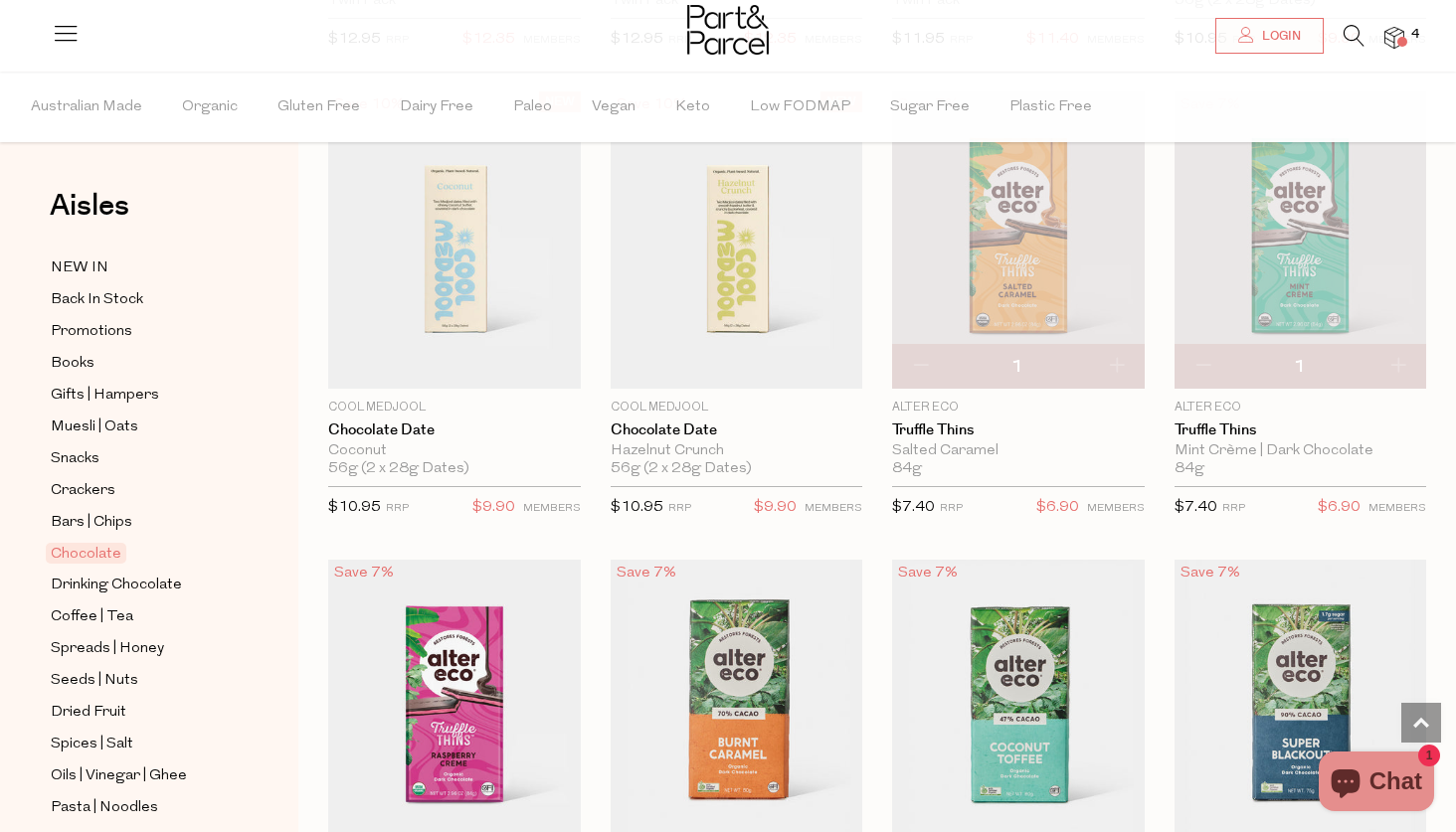 type on "2" 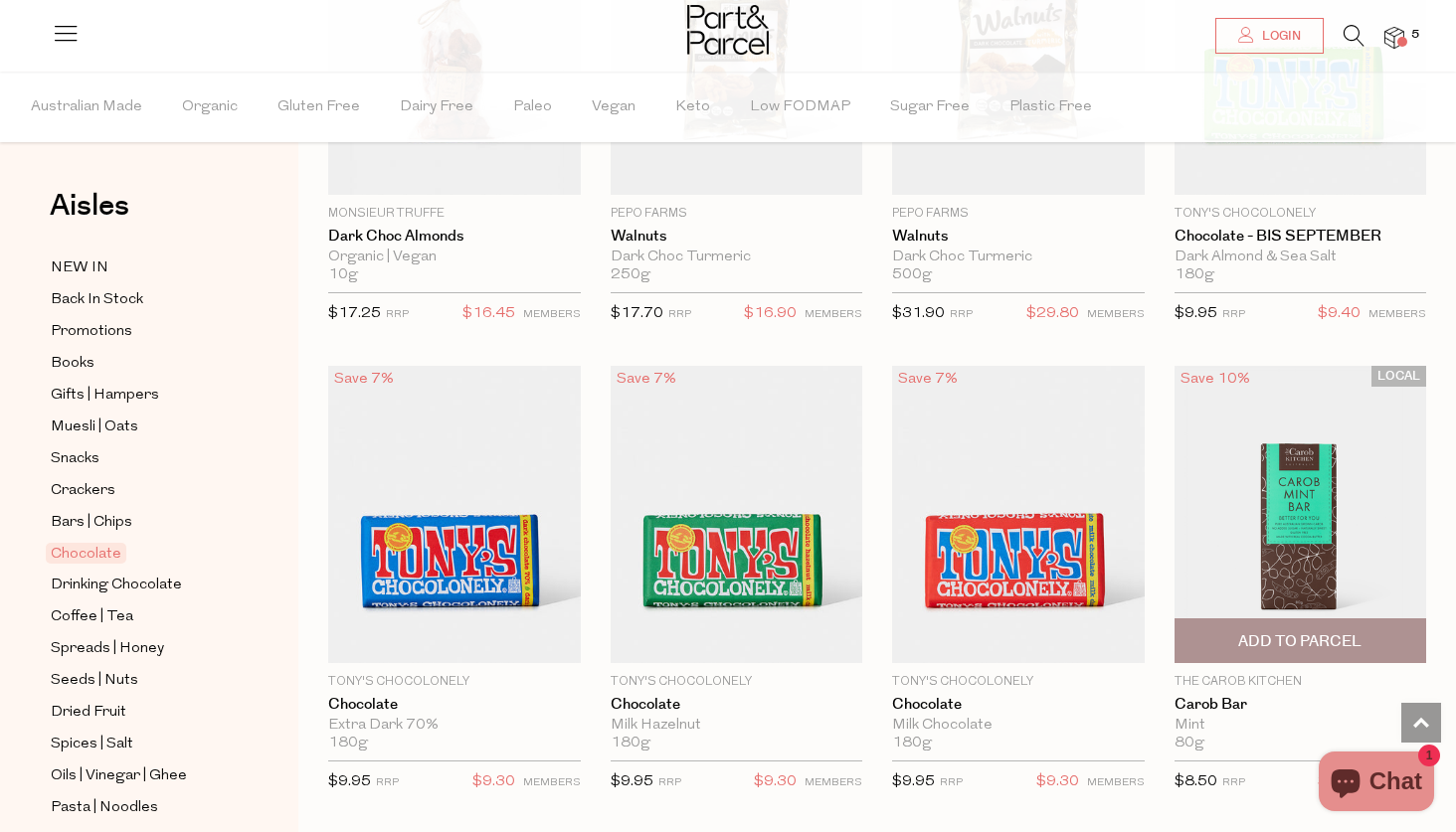 scroll, scrollTop: 4468, scrollLeft: 0, axis: vertical 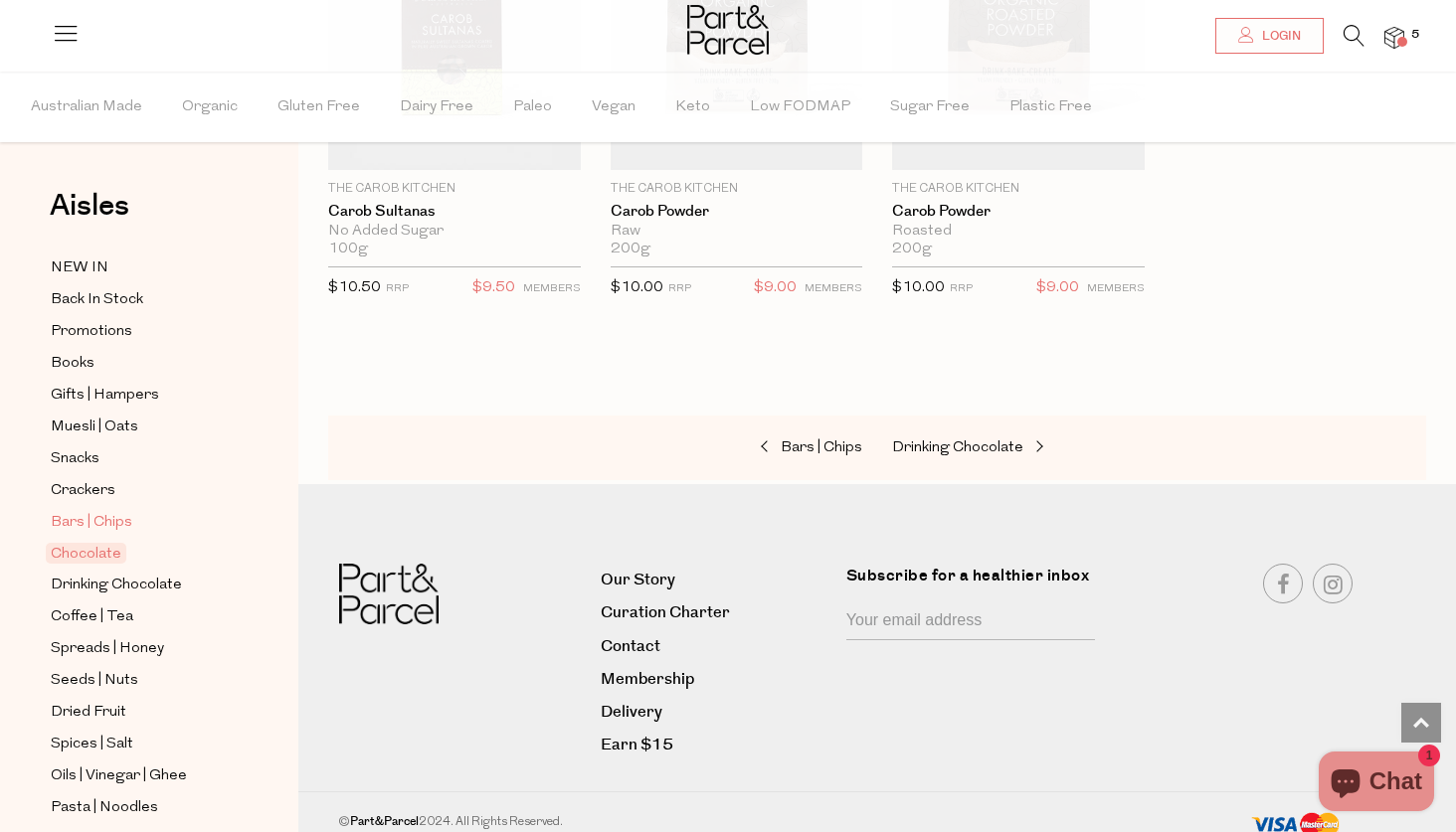 click on "Bars | Chips" at bounding box center (91, 523) 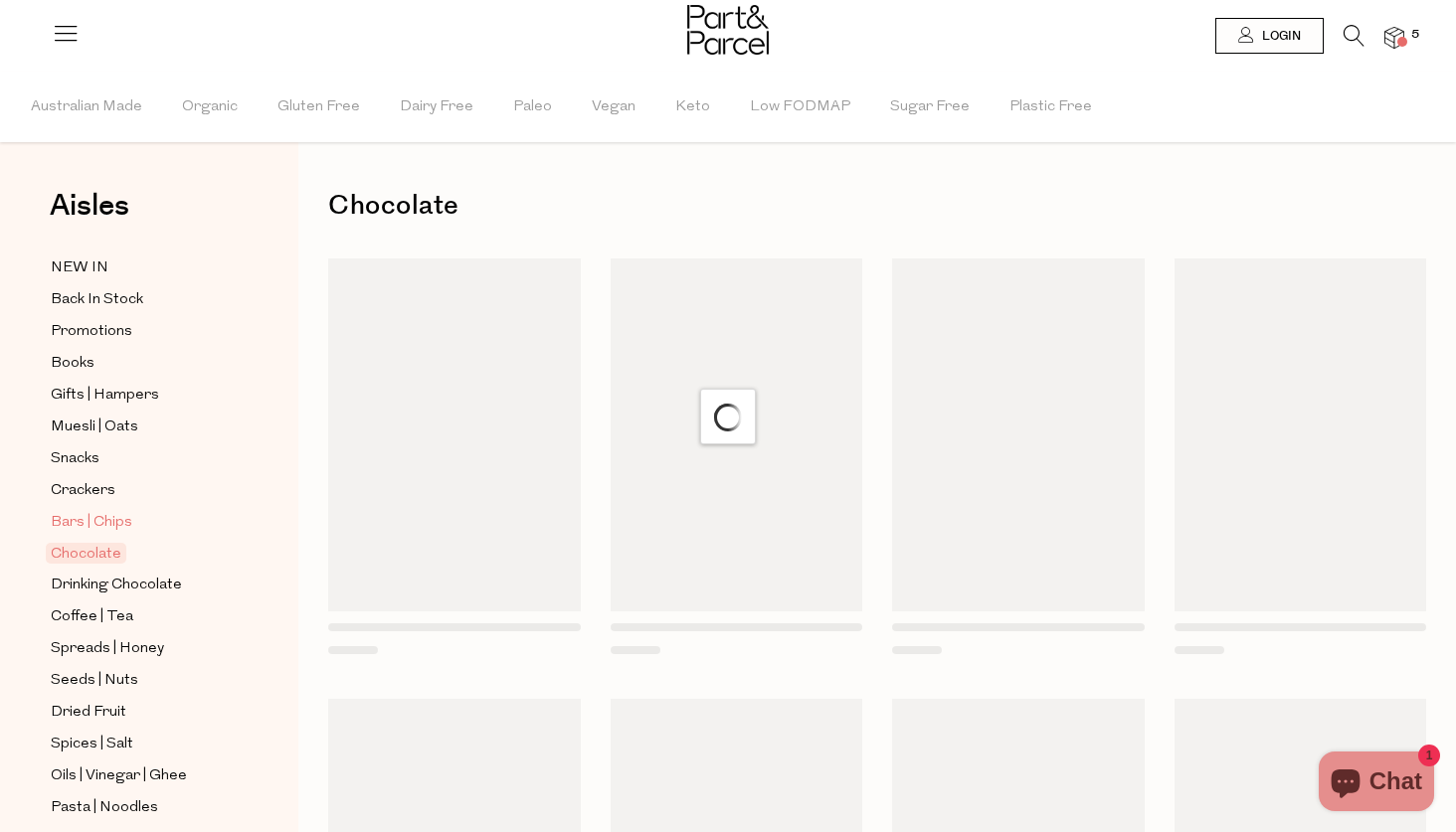 scroll, scrollTop: 0, scrollLeft: 0, axis: both 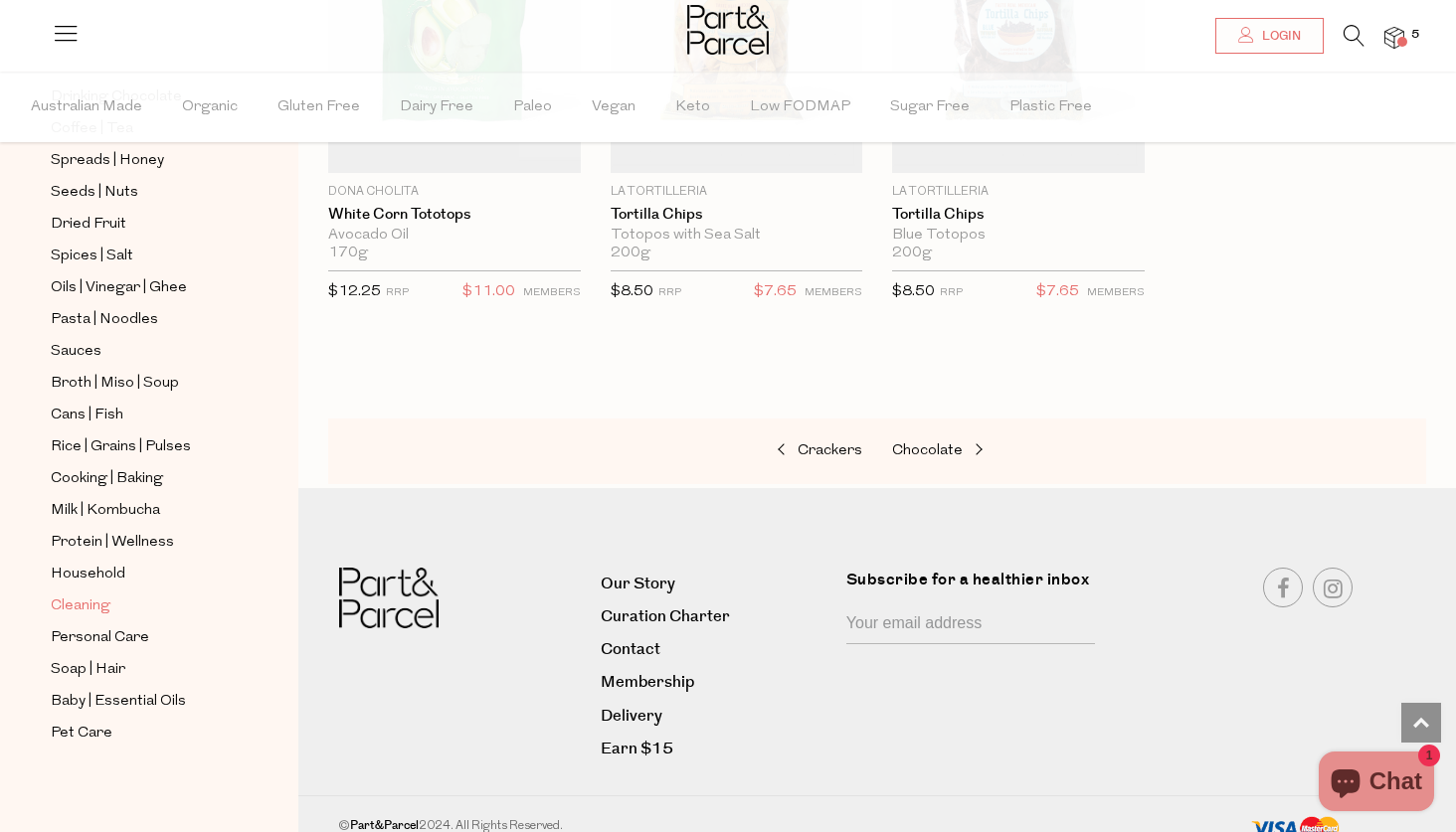 click on "Cleaning" at bounding box center [81, 606] 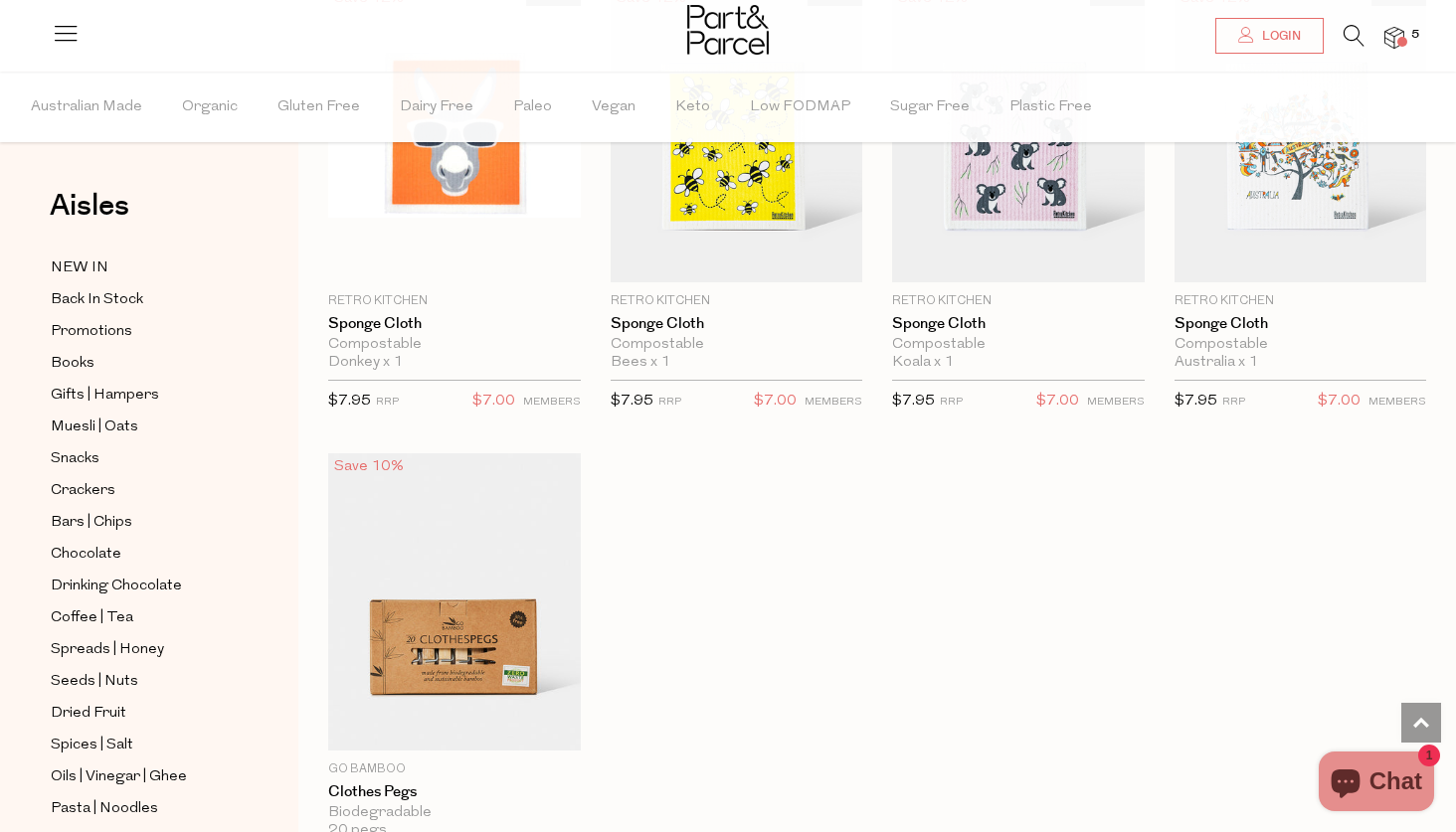 scroll, scrollTop: 1213, scrollLeft: 0, axis: vertical 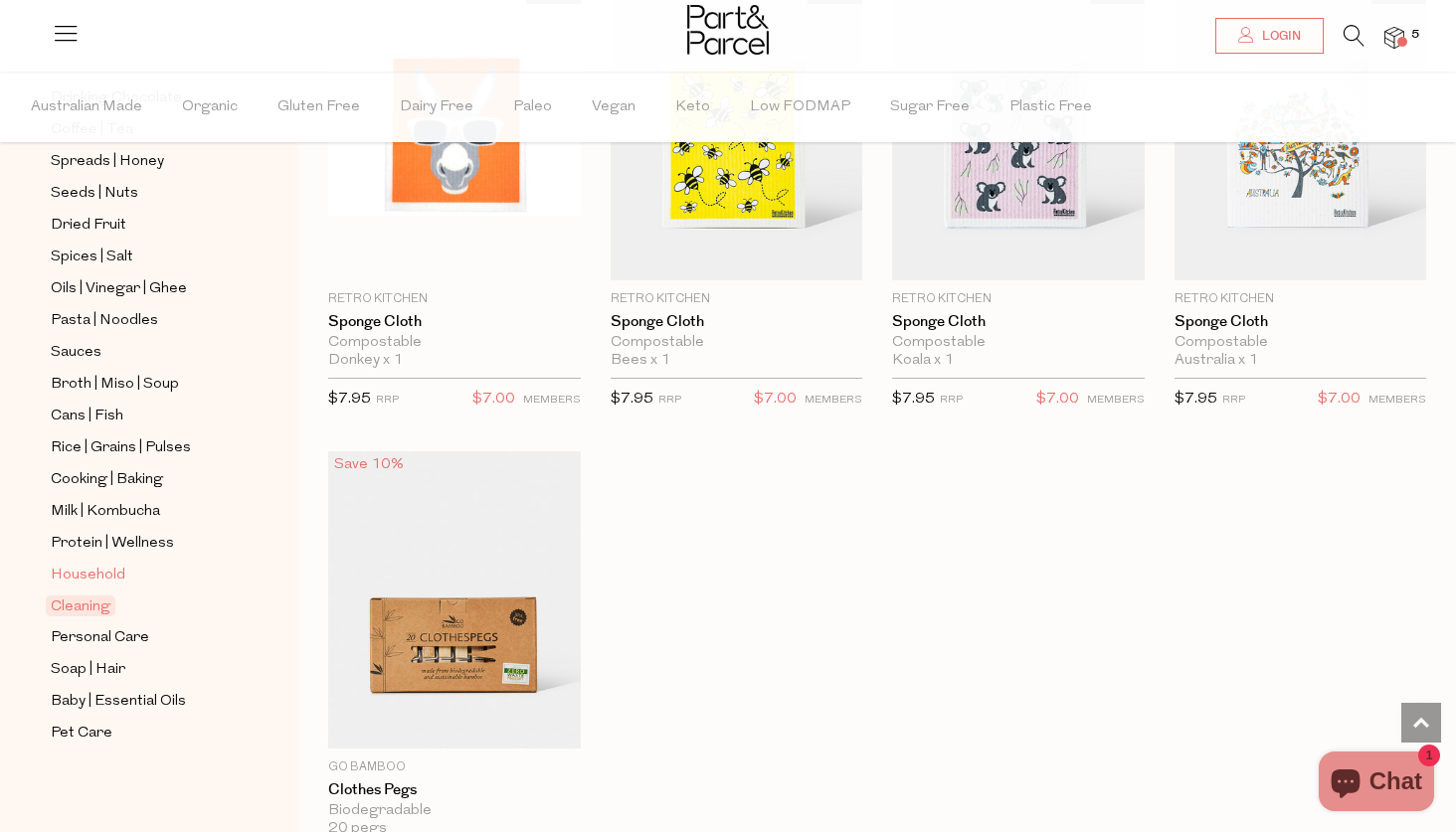 click on "Household" at bounding box center [88, 576] 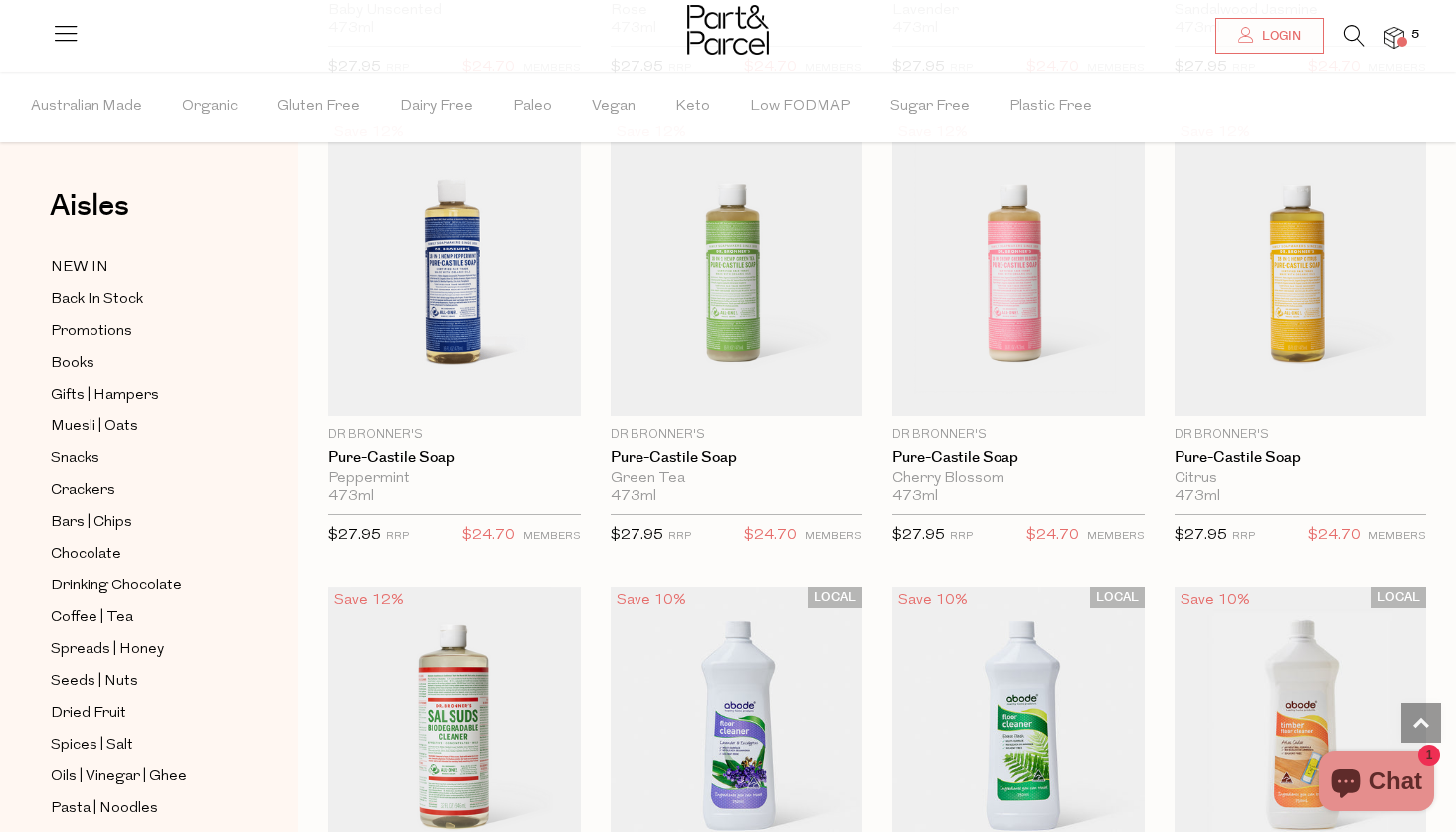 scroll, scrollTop: 1912, scrollLeft: 0, axis: vertical 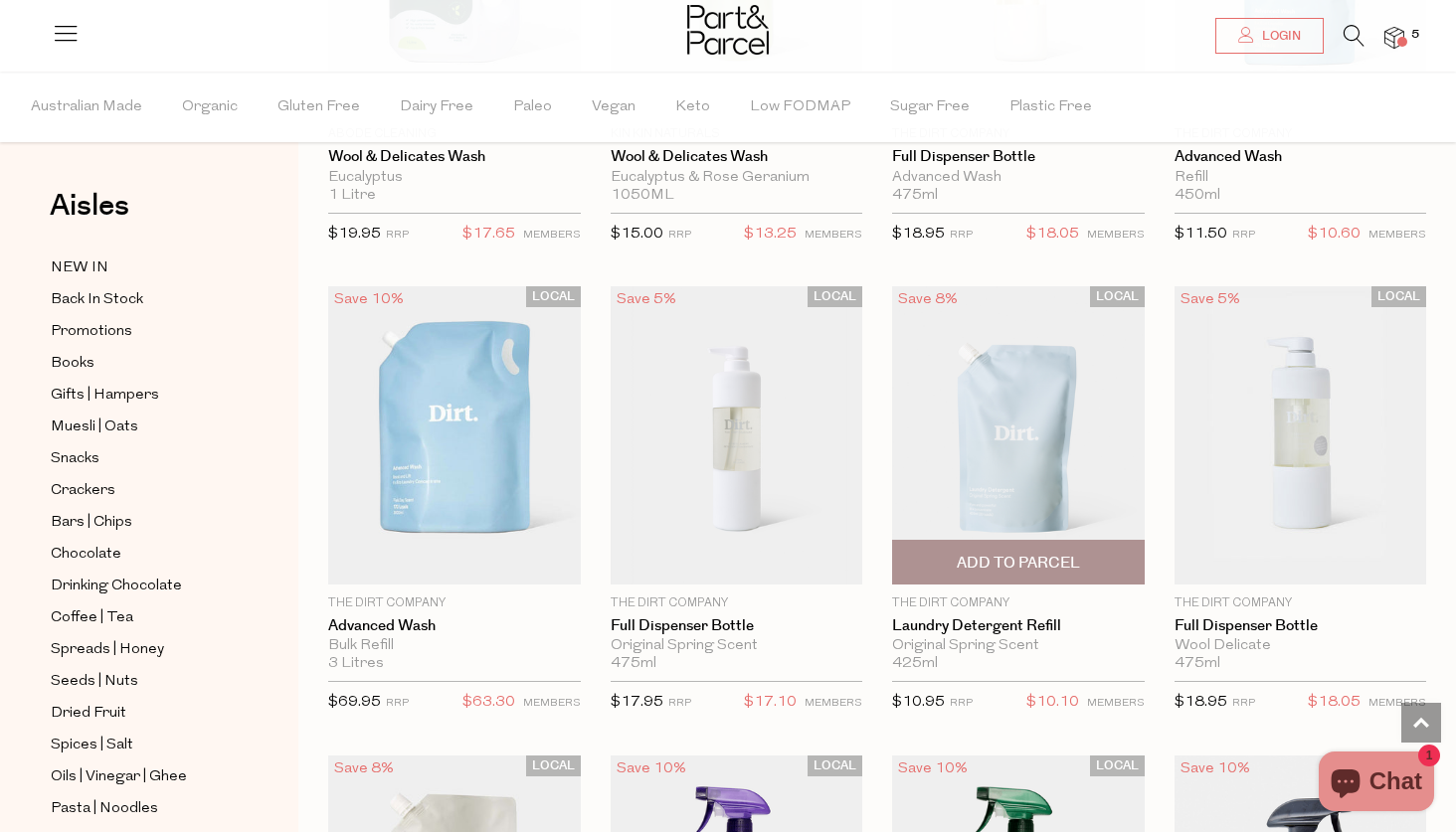 click on "Add To Parcel" at bounding box center (1018, 563) 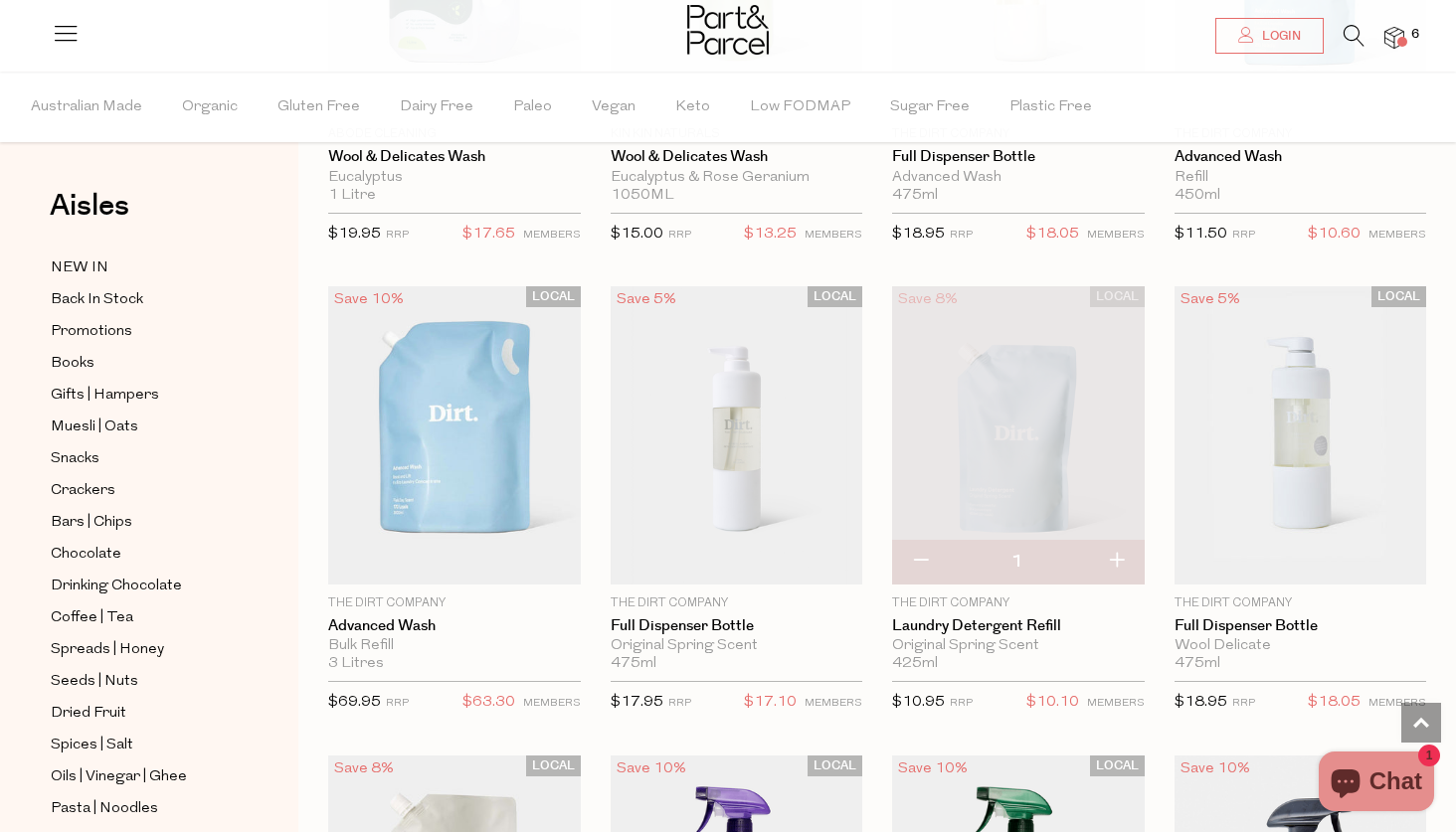 click at bounding box center (1116, 562) 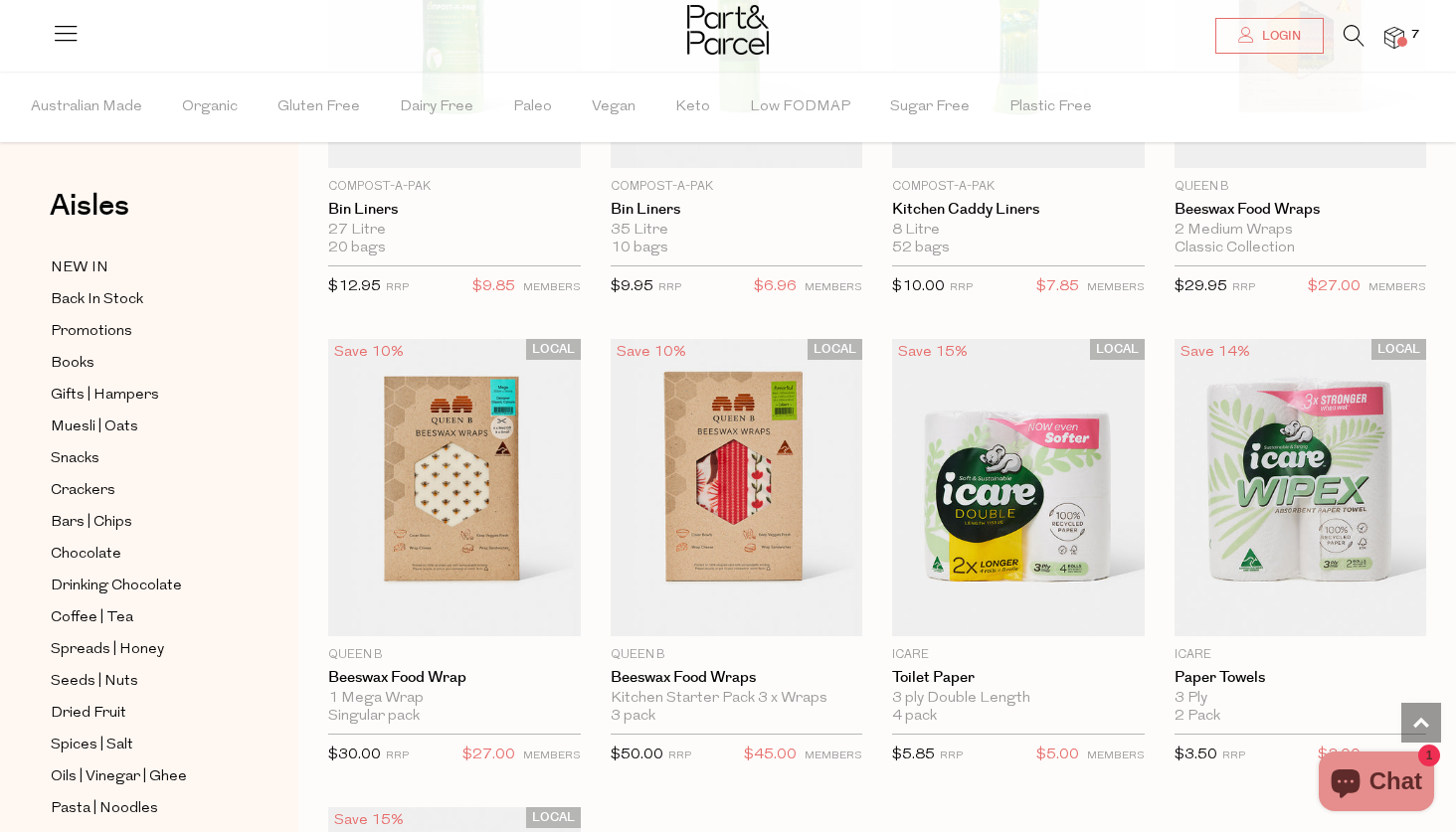 scroll, scrollTop: 8818, scrollLeft: 0, axis: vertical 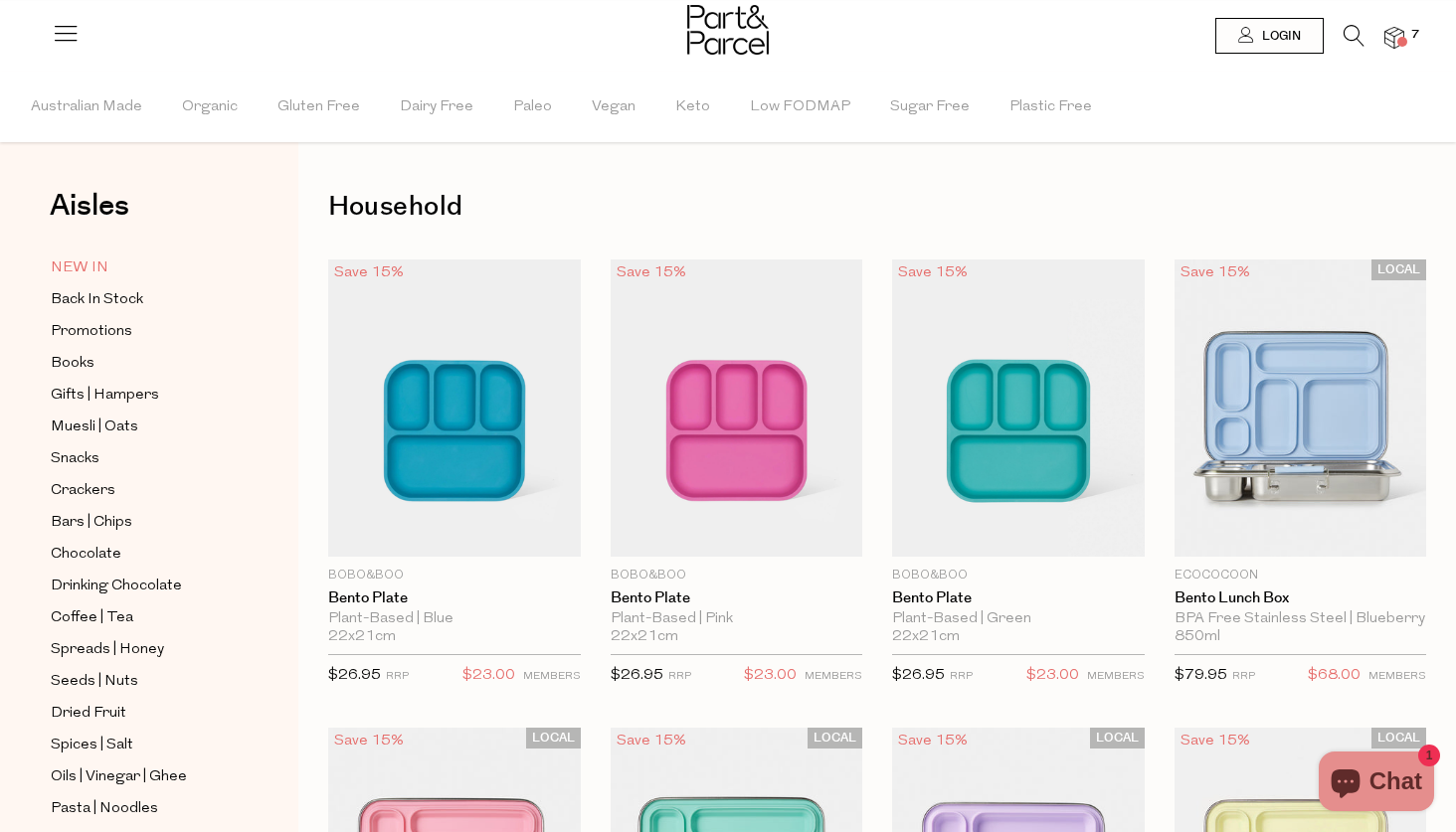 click on "NEW IN" at bounding box center (80, 268) 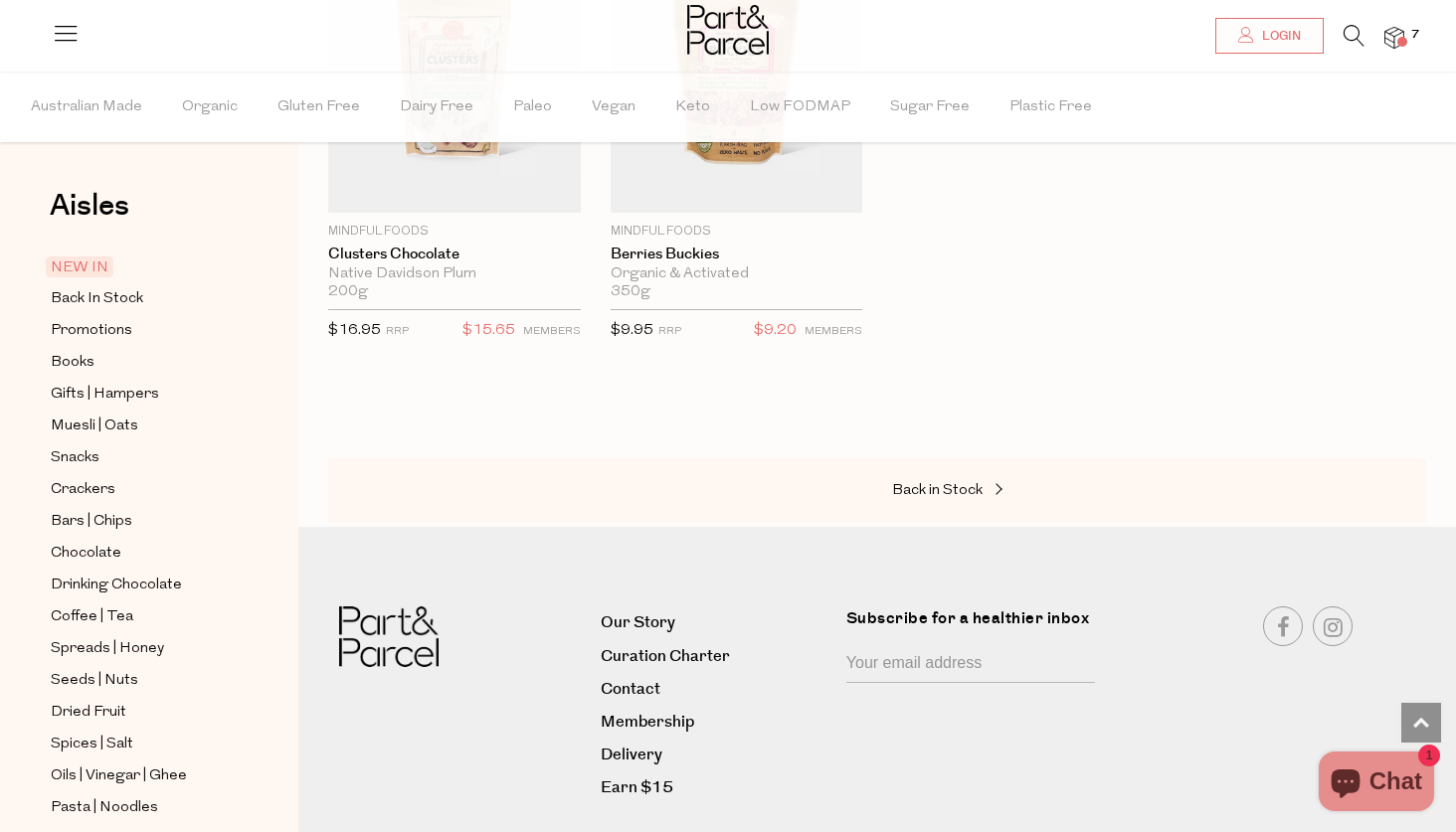 scroll, scrollTop: 3155, scrollLeft: 0, axis: vertical 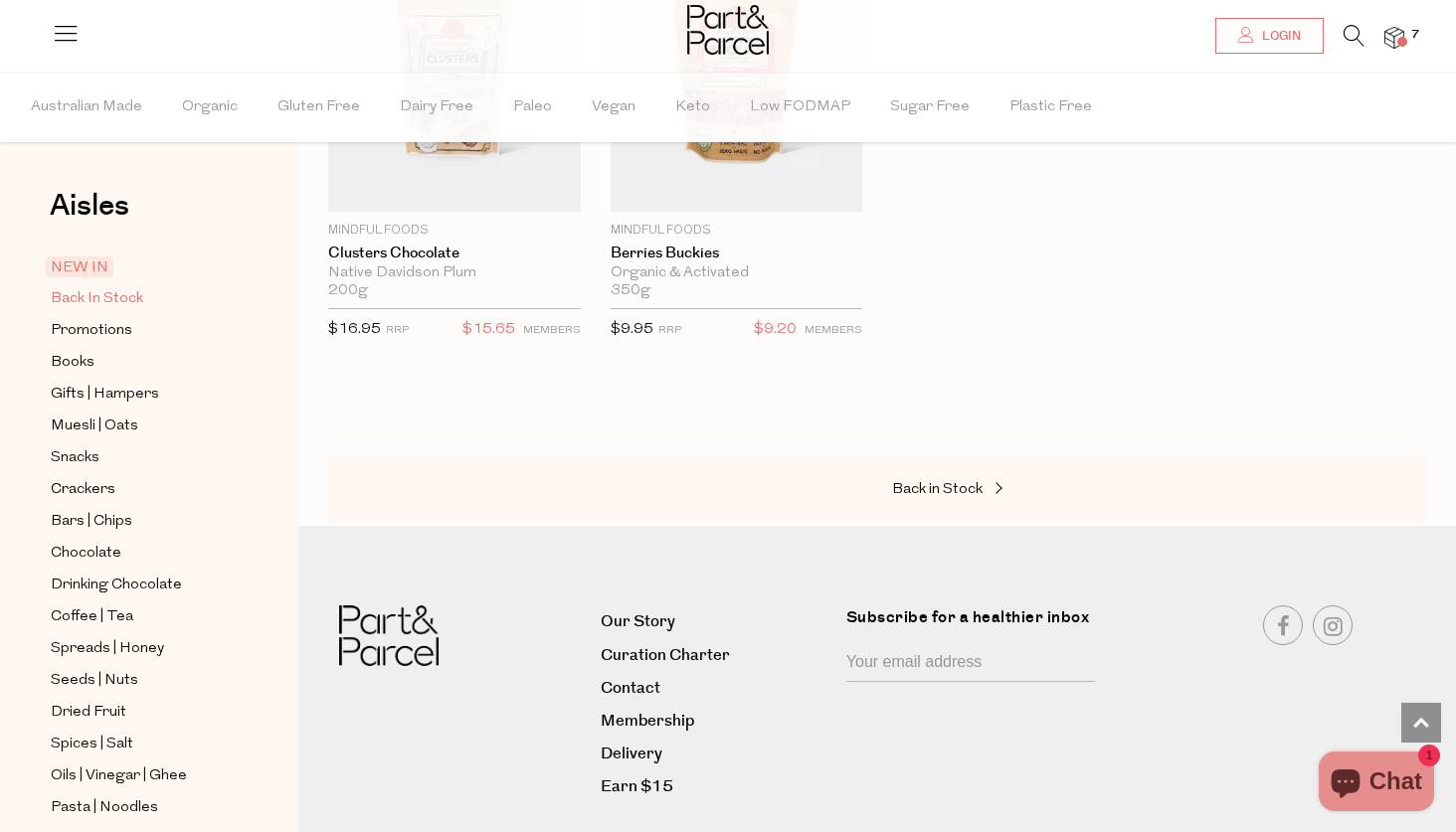 click on "Back In Stock" at bounding box center (96, 299) 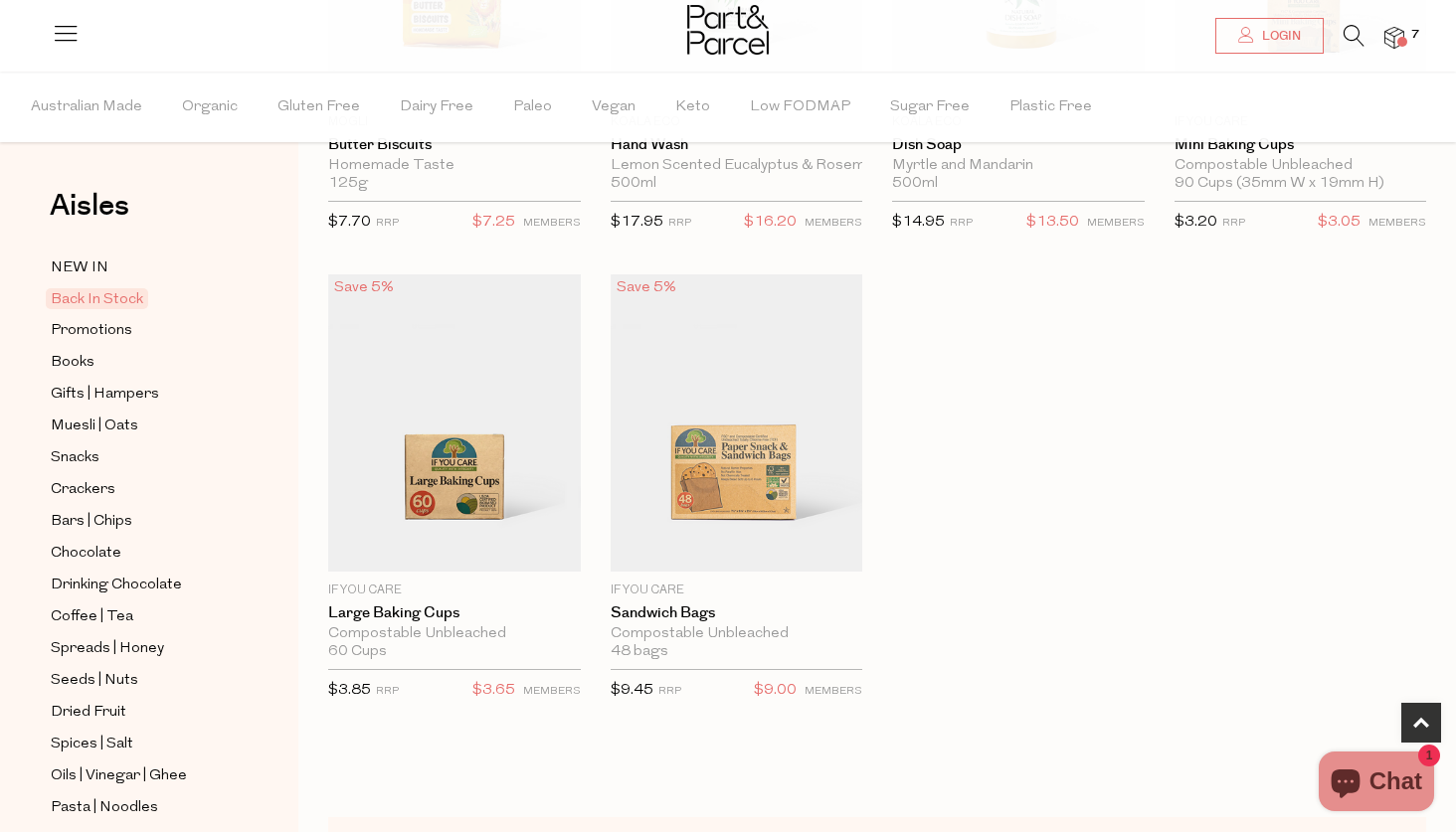 scroll, scrollTop: 953, scrollLeft: 0, axis: vertical 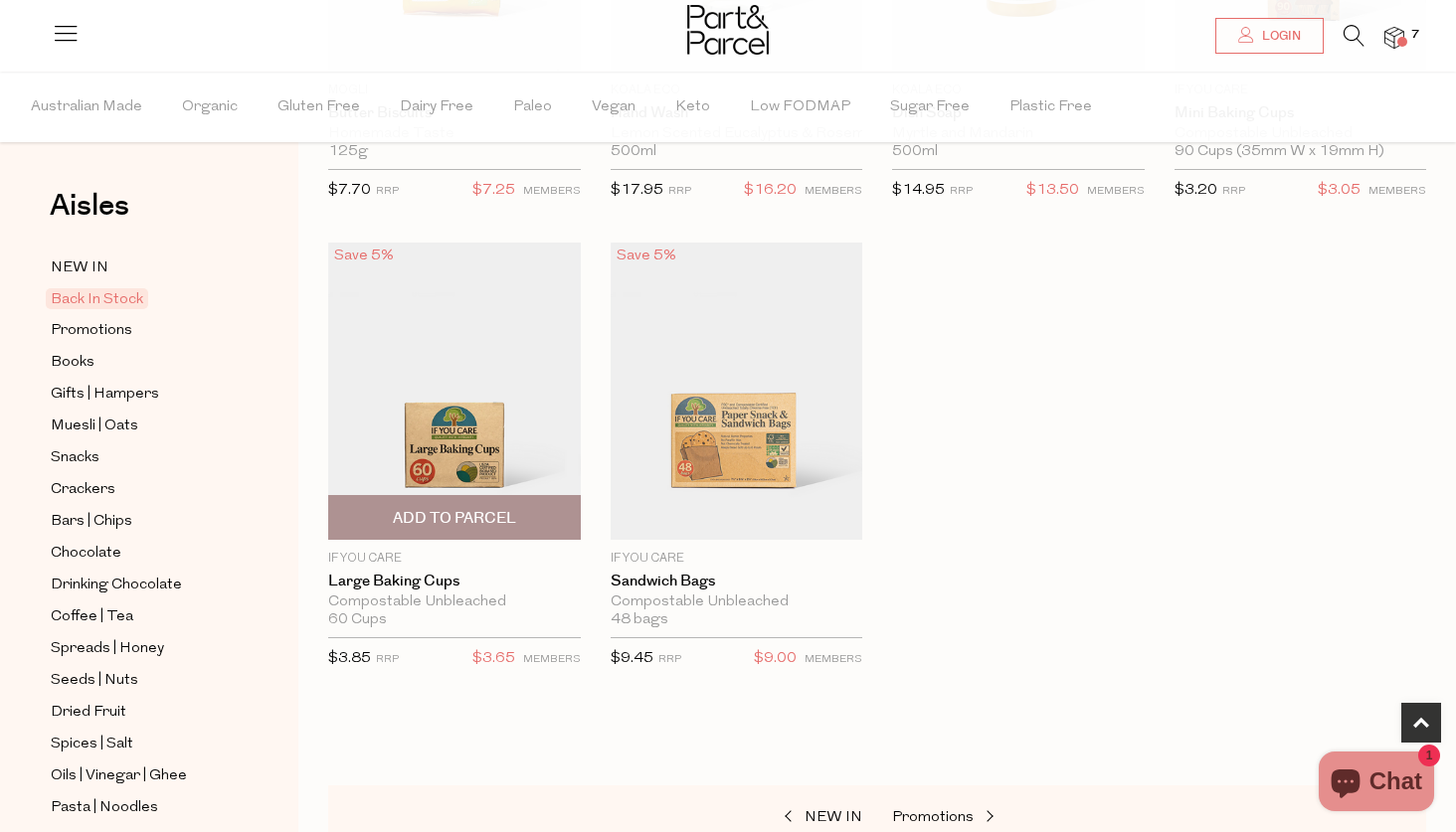 click on "Add To Parcel" at bounding box center [455, 518] 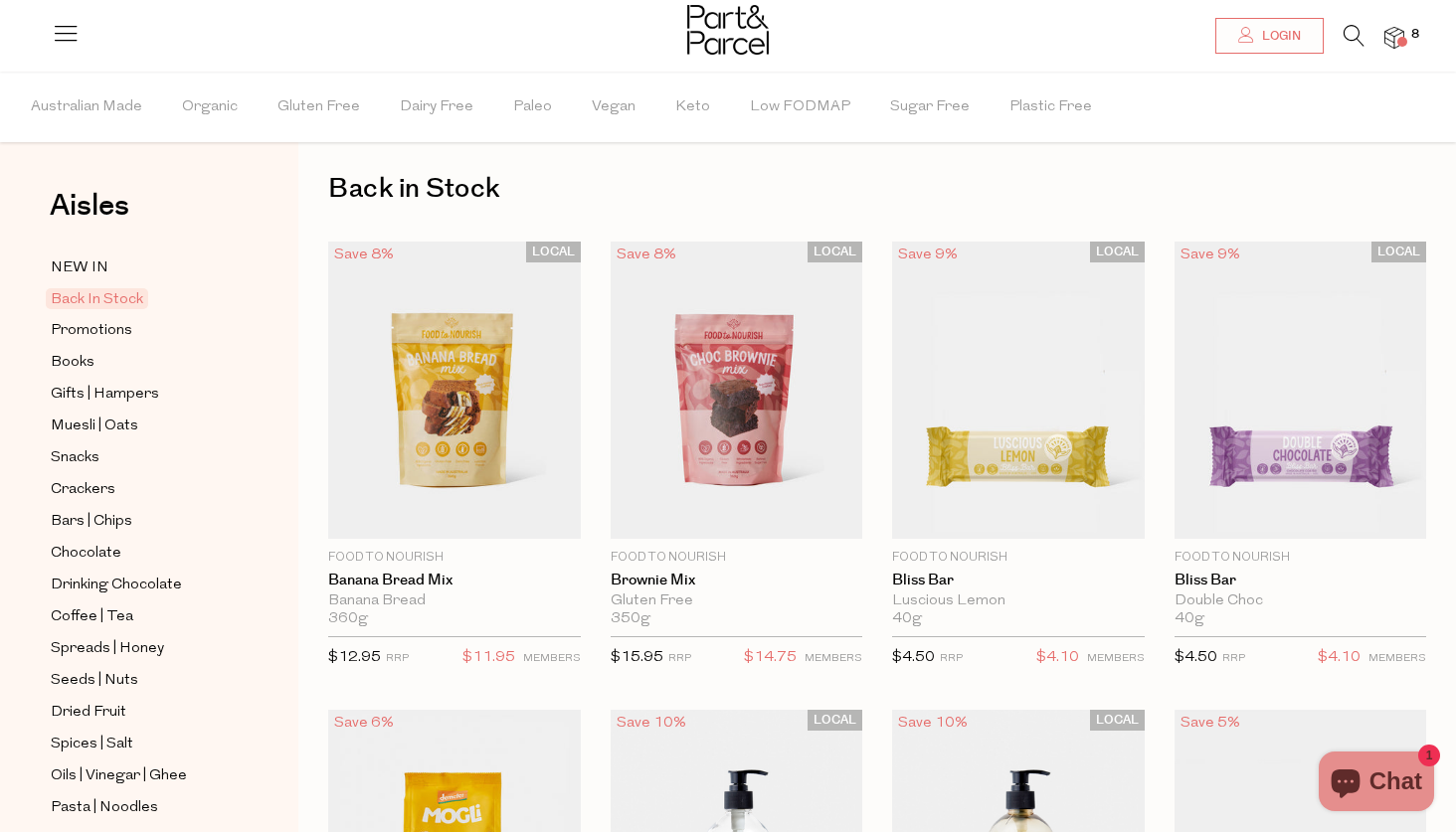 scroll, scrollTop: 16, scrollLeft: 0, axis: vertical 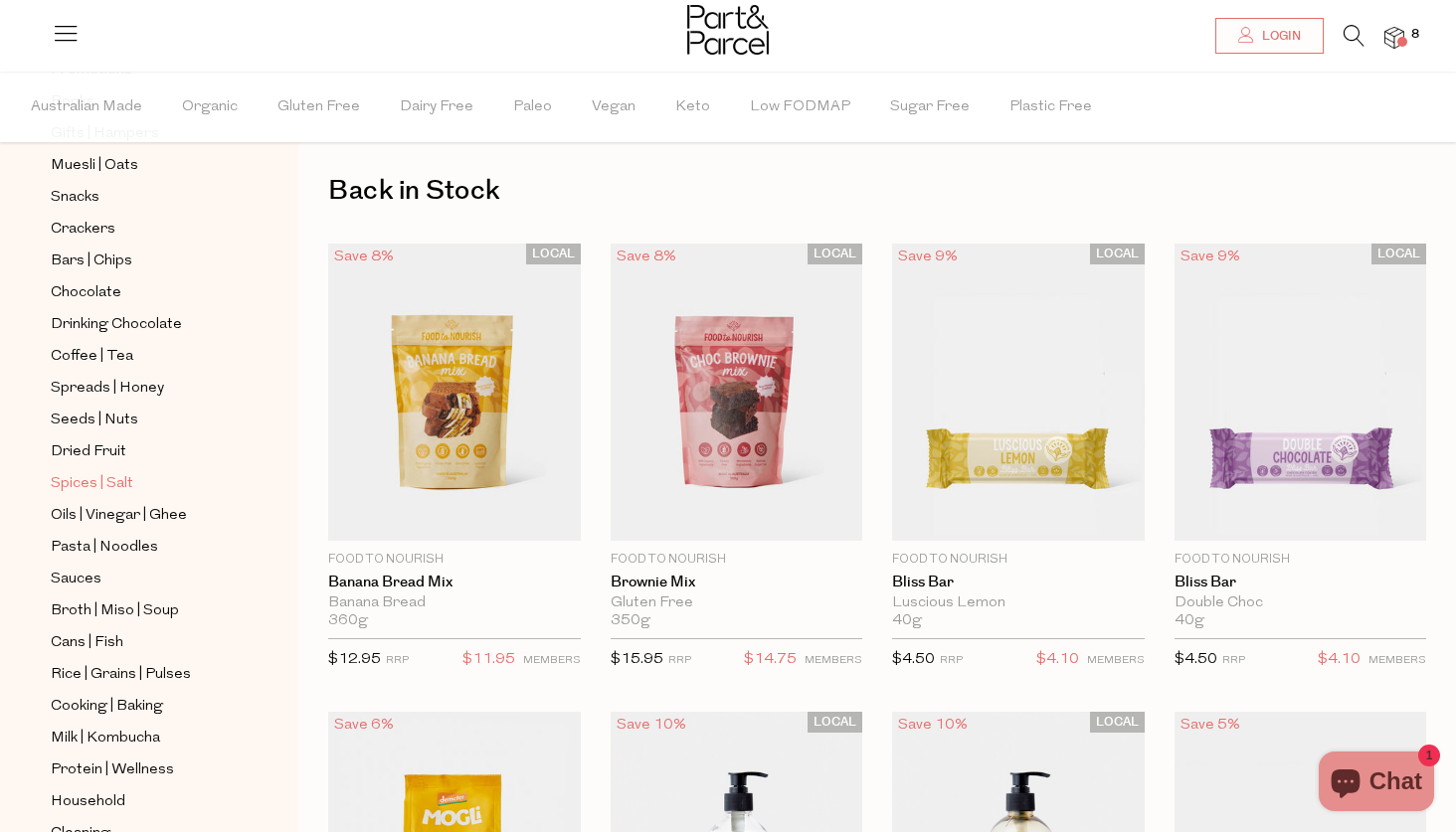 click on "Spices | Salt" at bounding box center (91, 484) 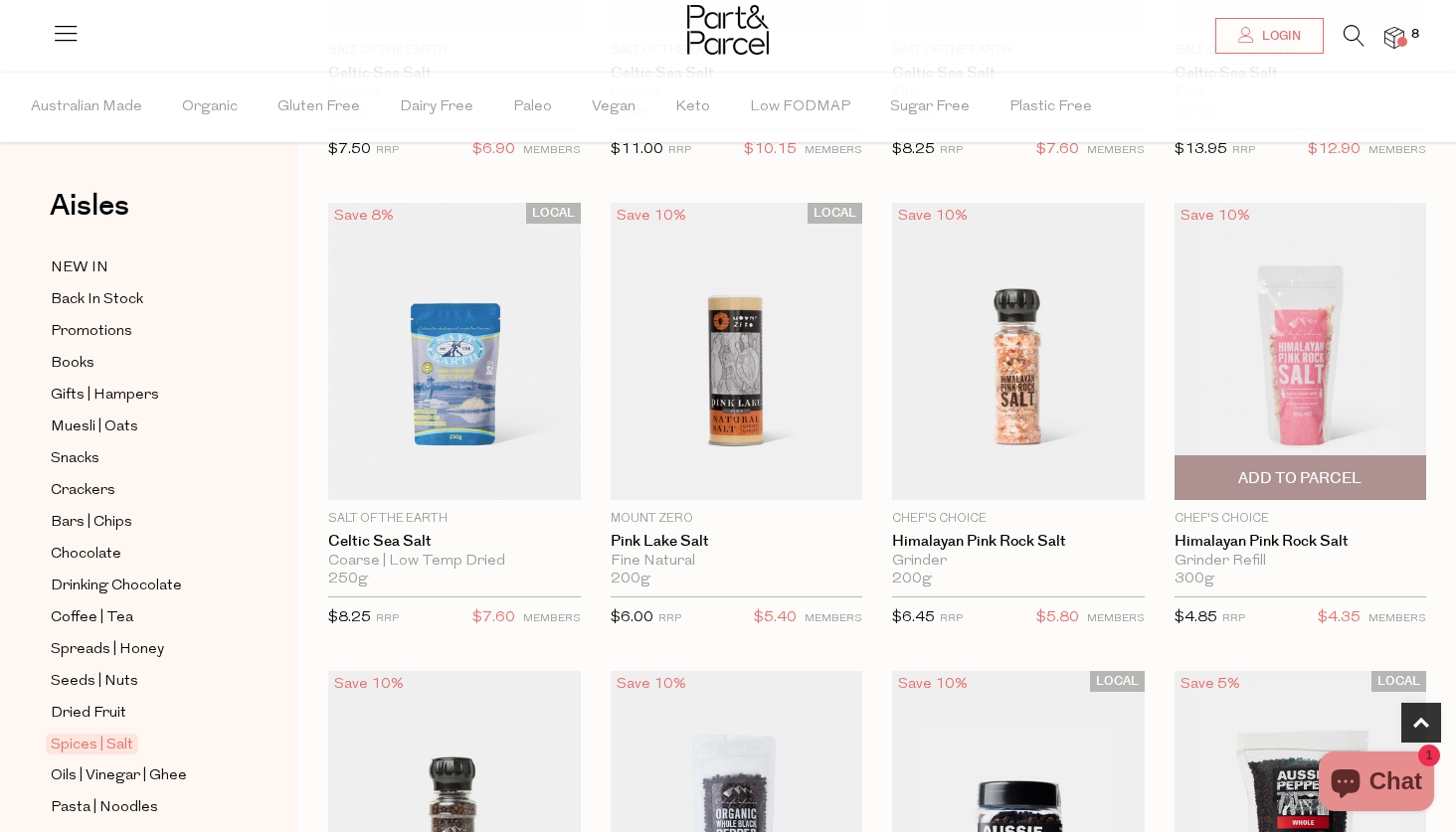 scroll, scrollTop: 1020, scrollLeft: 0, axis: vertical 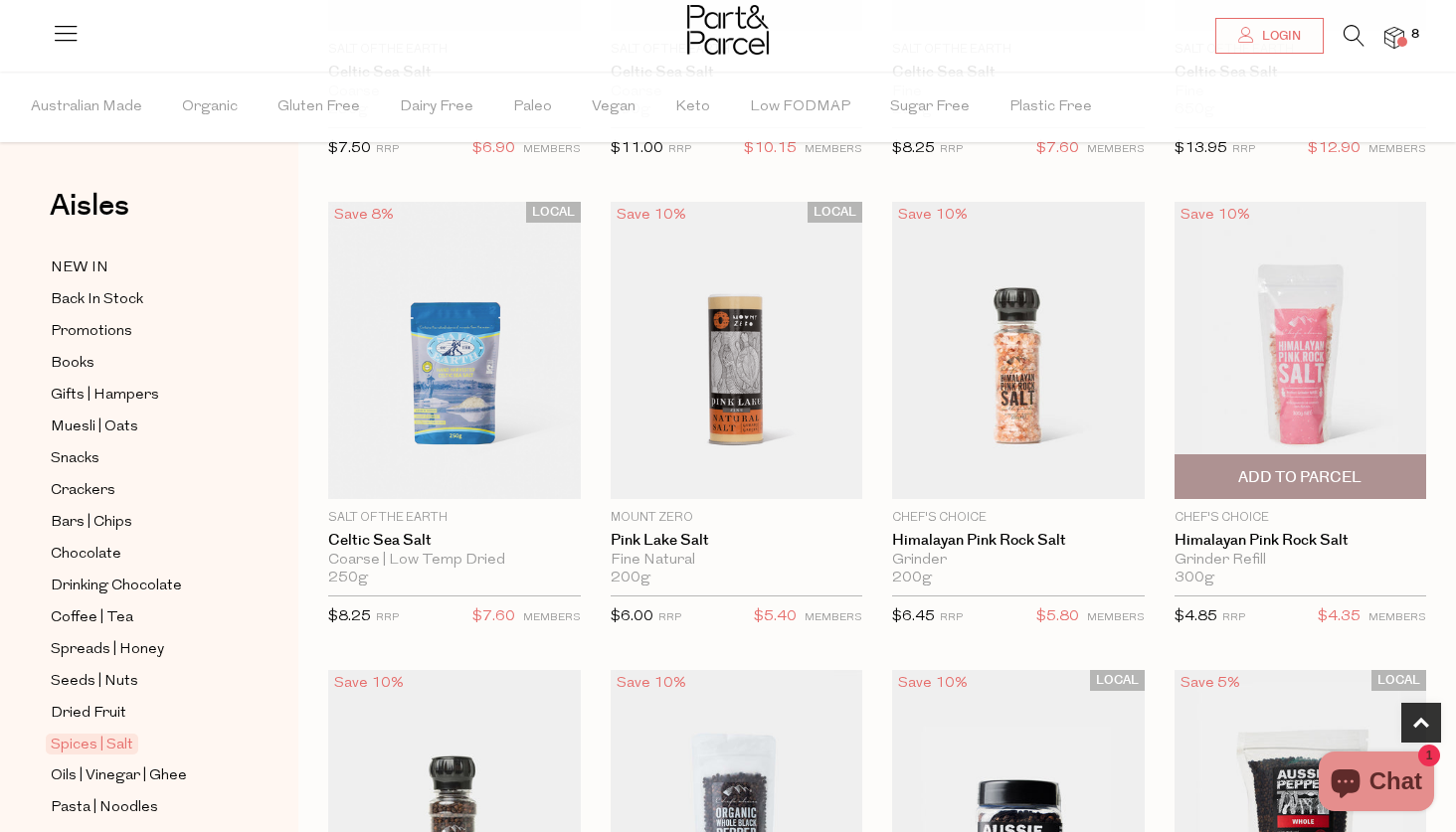 click on "Add To Parcel" at bounding box center (1300, 477) 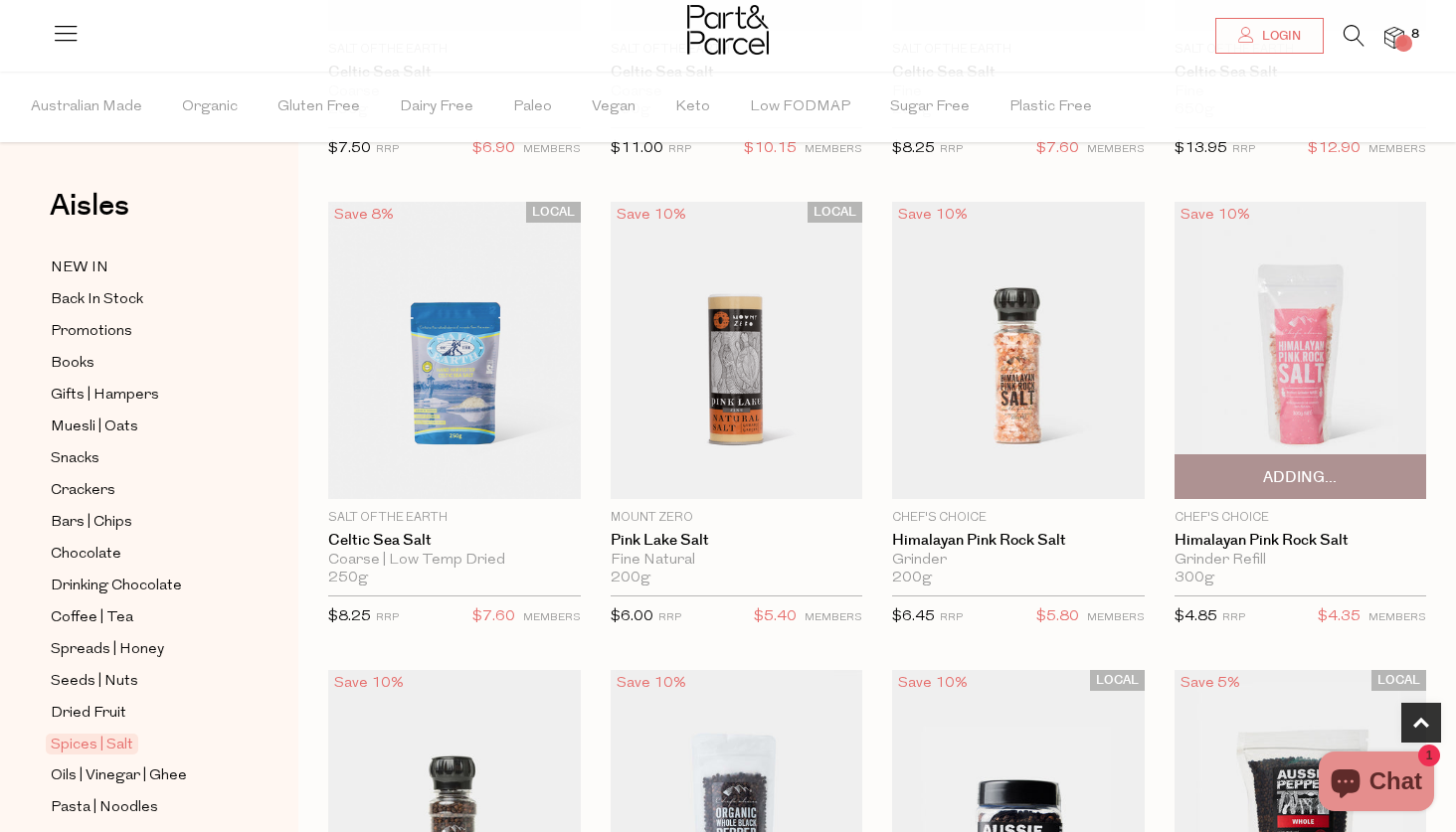 scroll, scrollTop: 1019, scrollLeft: 0, axis: vertical 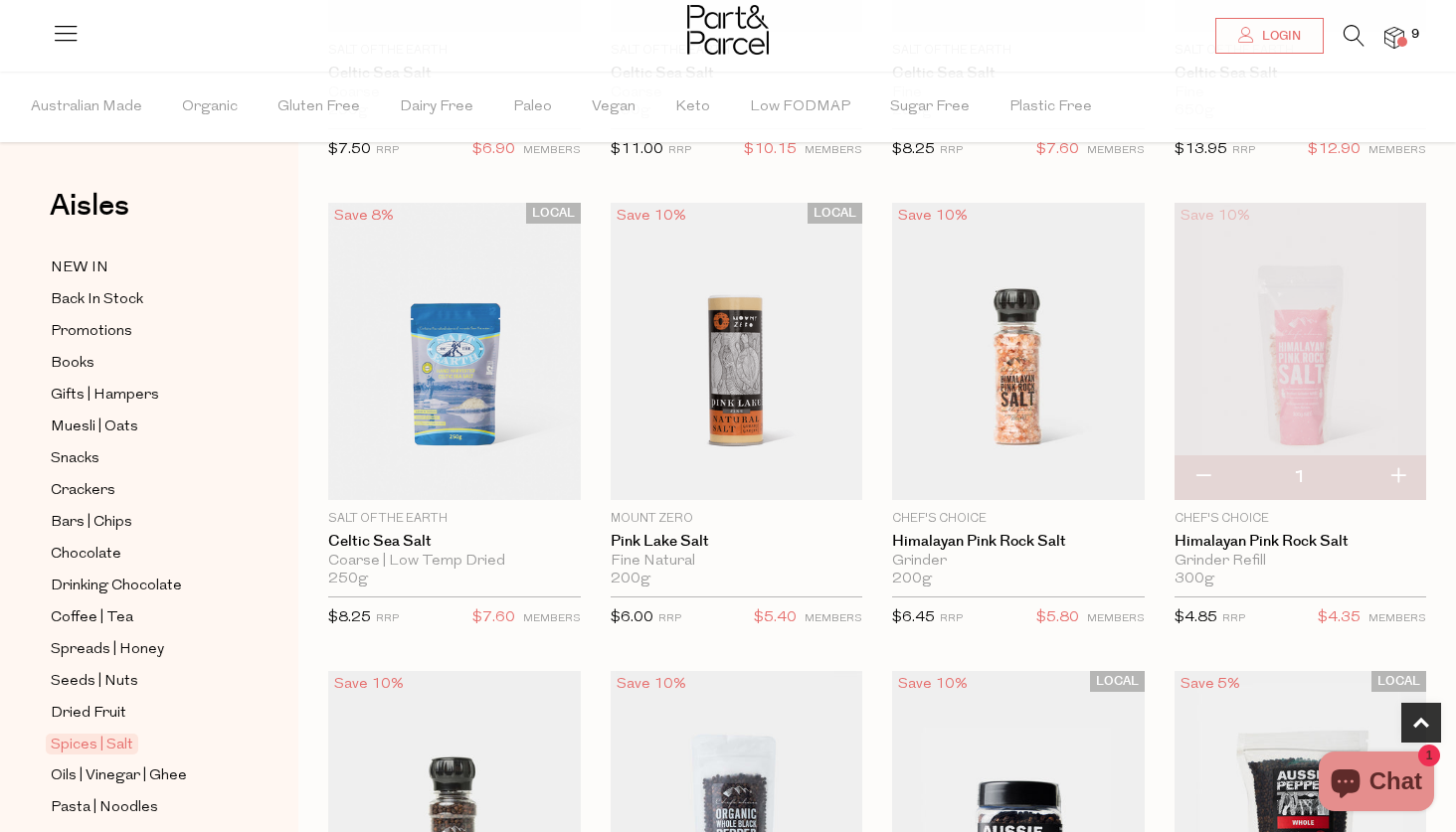 click at bounding box center [1397, 477] 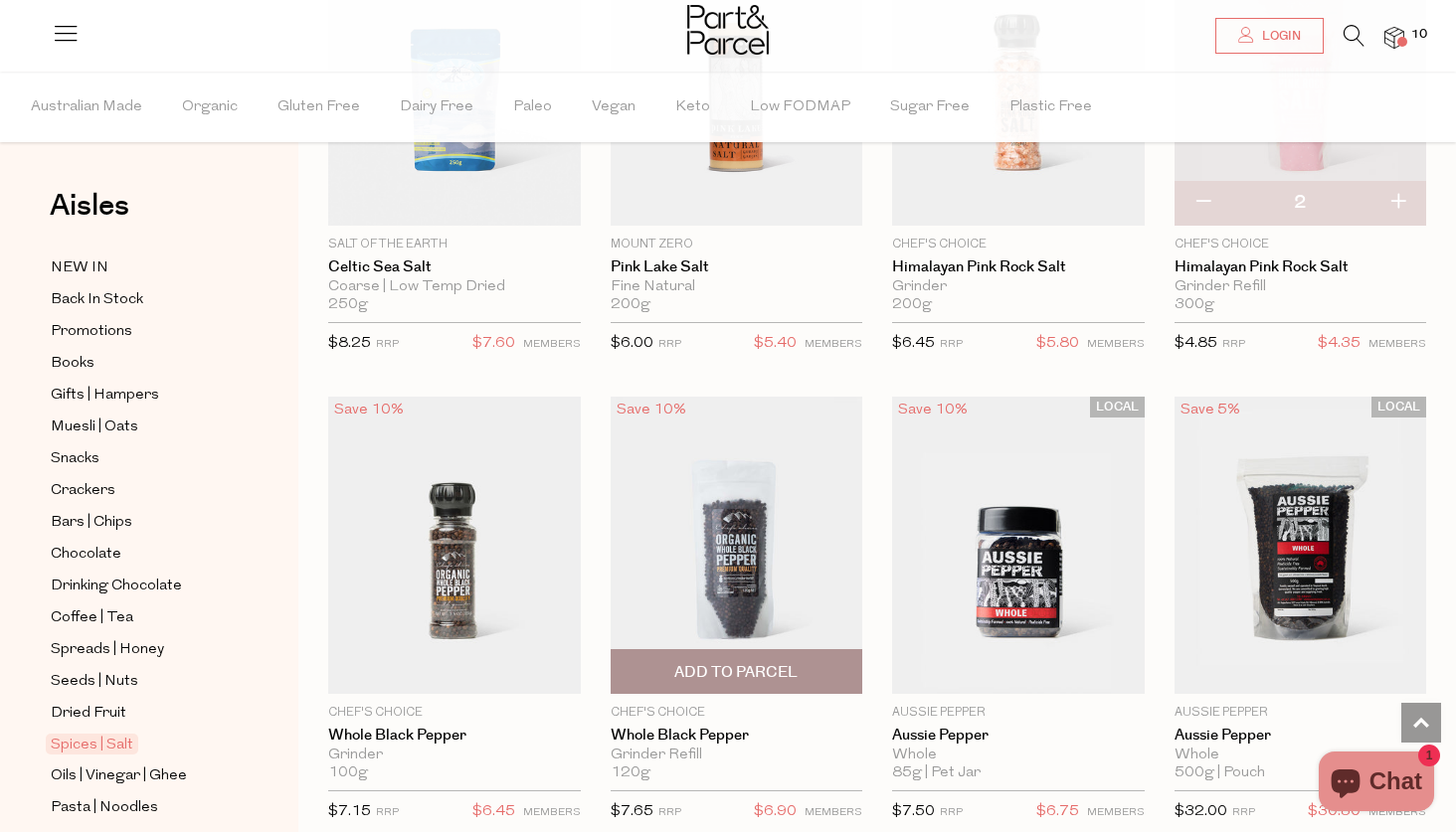 scroll, scrollTop: 1302, scrollLeft: 0, axis: vertical 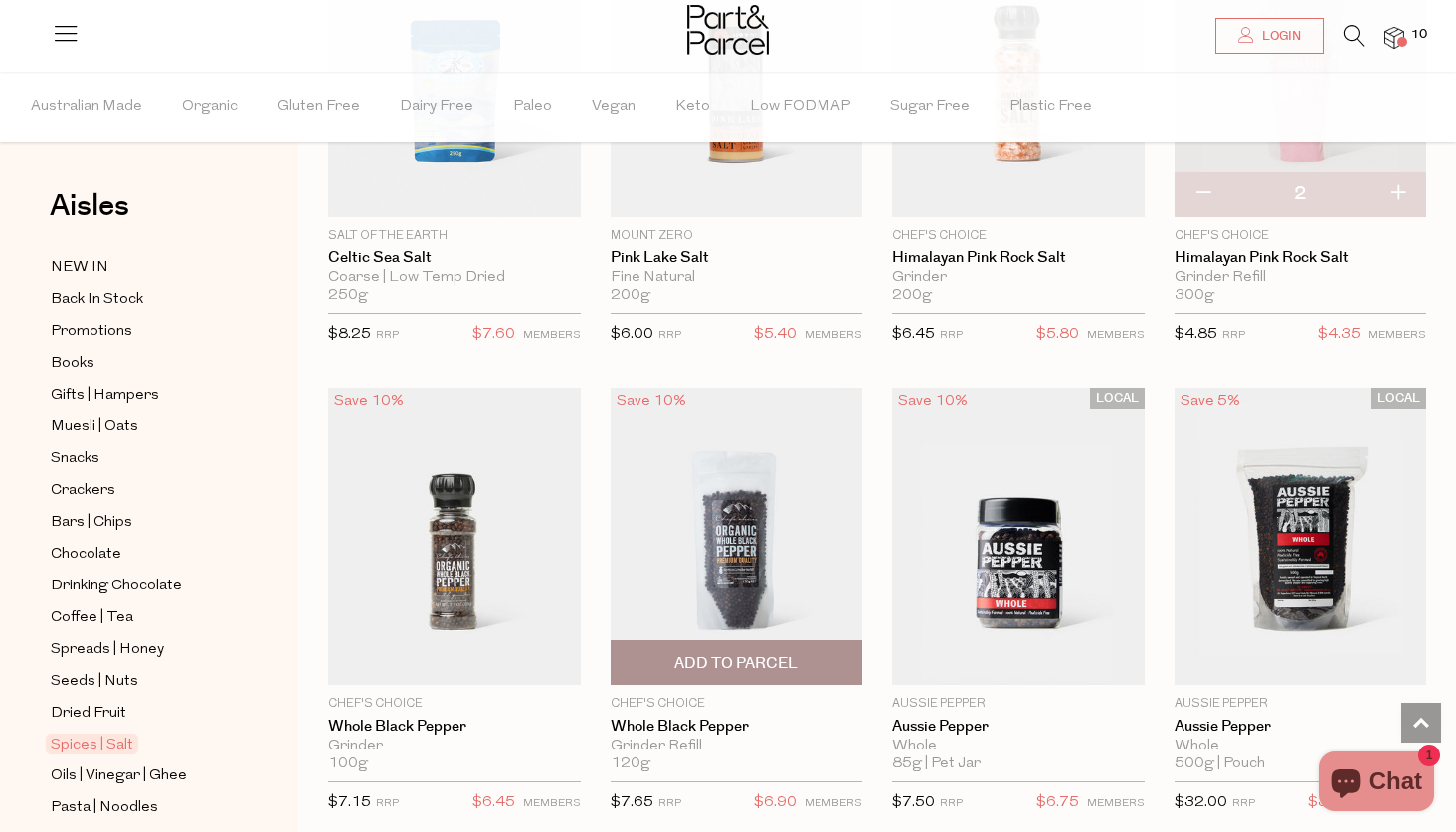 click on "Add To Parcel" at bounding box center (736, 663) 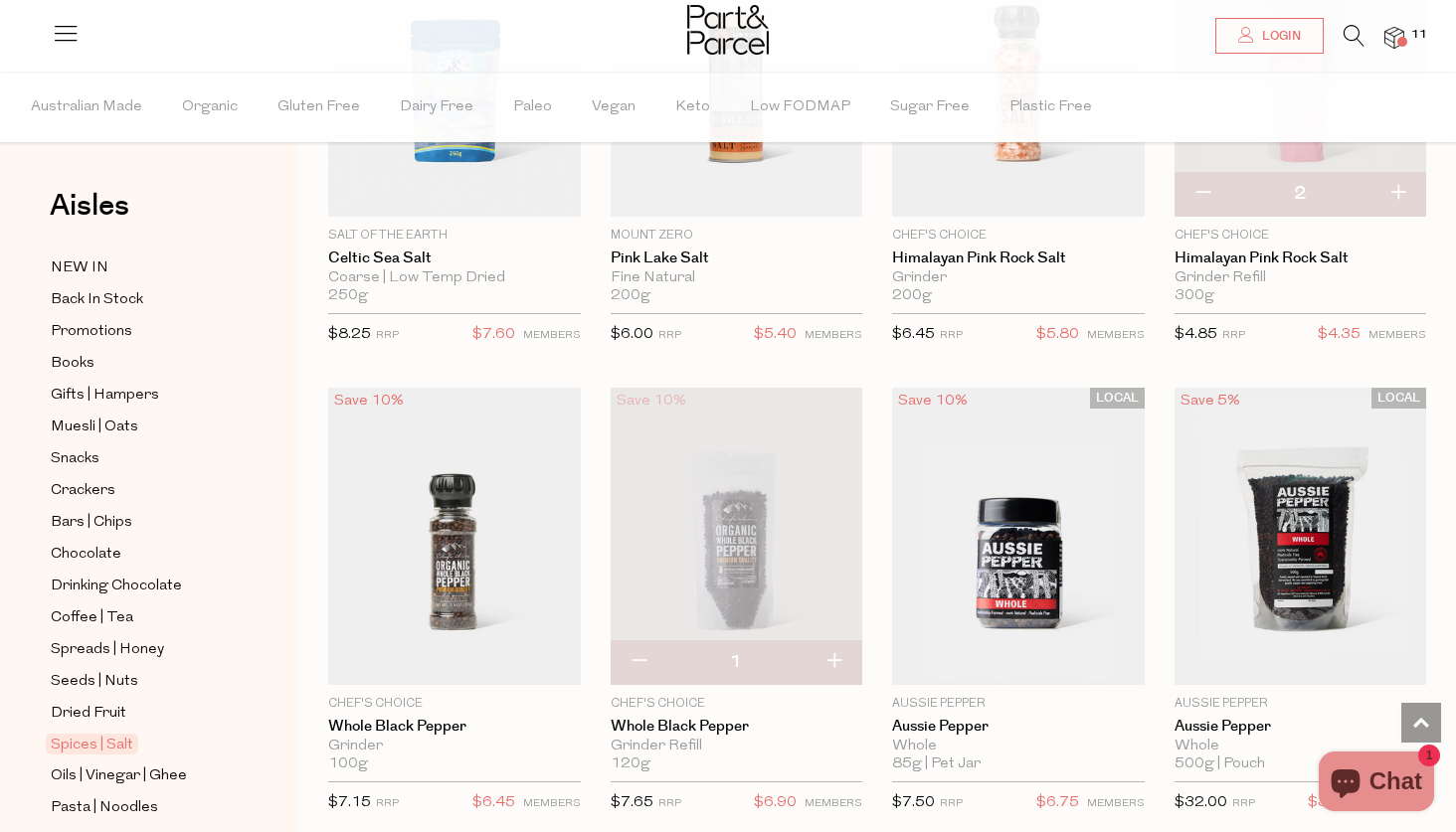 click at bounding box center (833, 662) 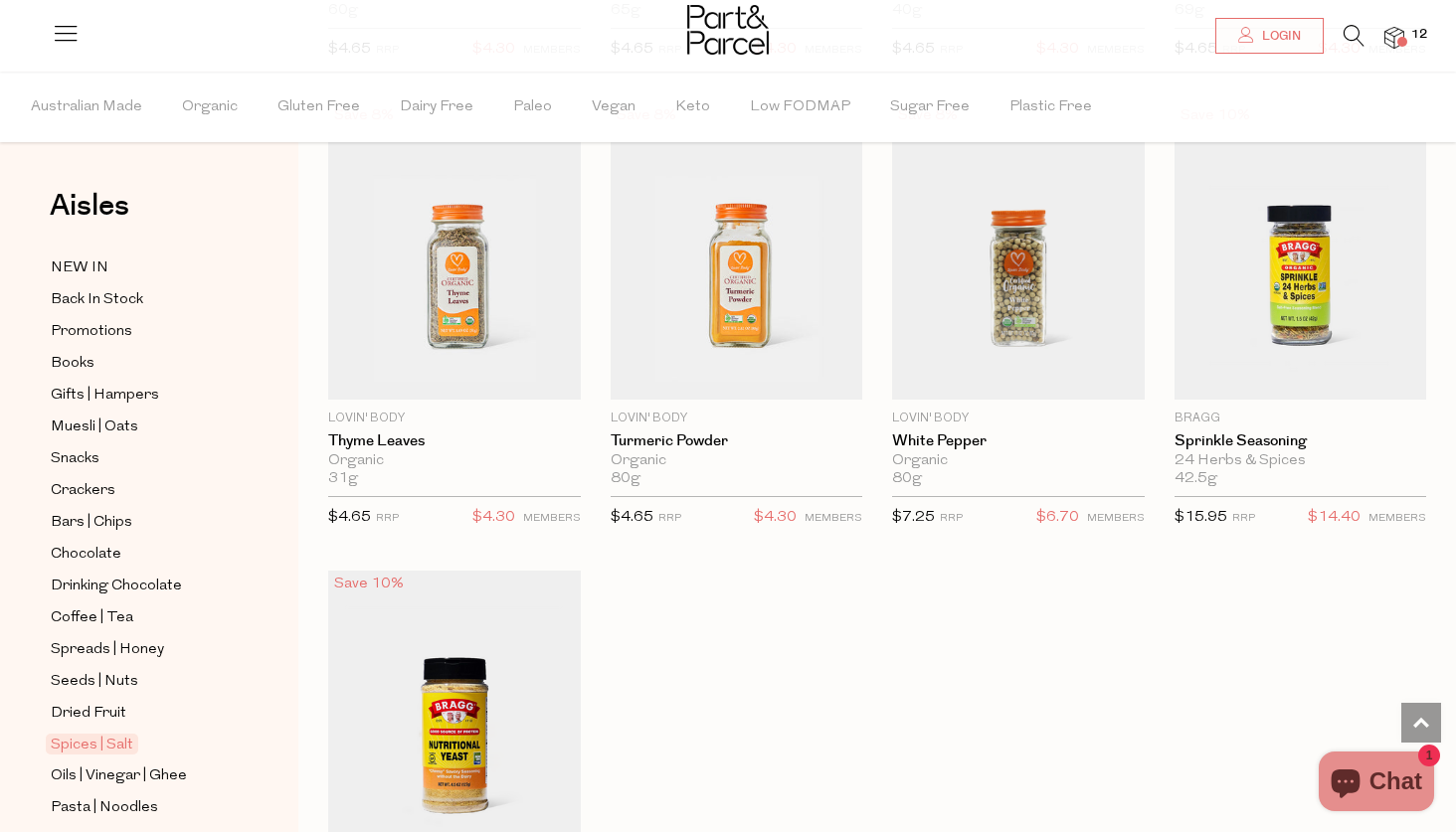scroll, scrollTop: 6275, scrollLeft: 0, axis: vertical 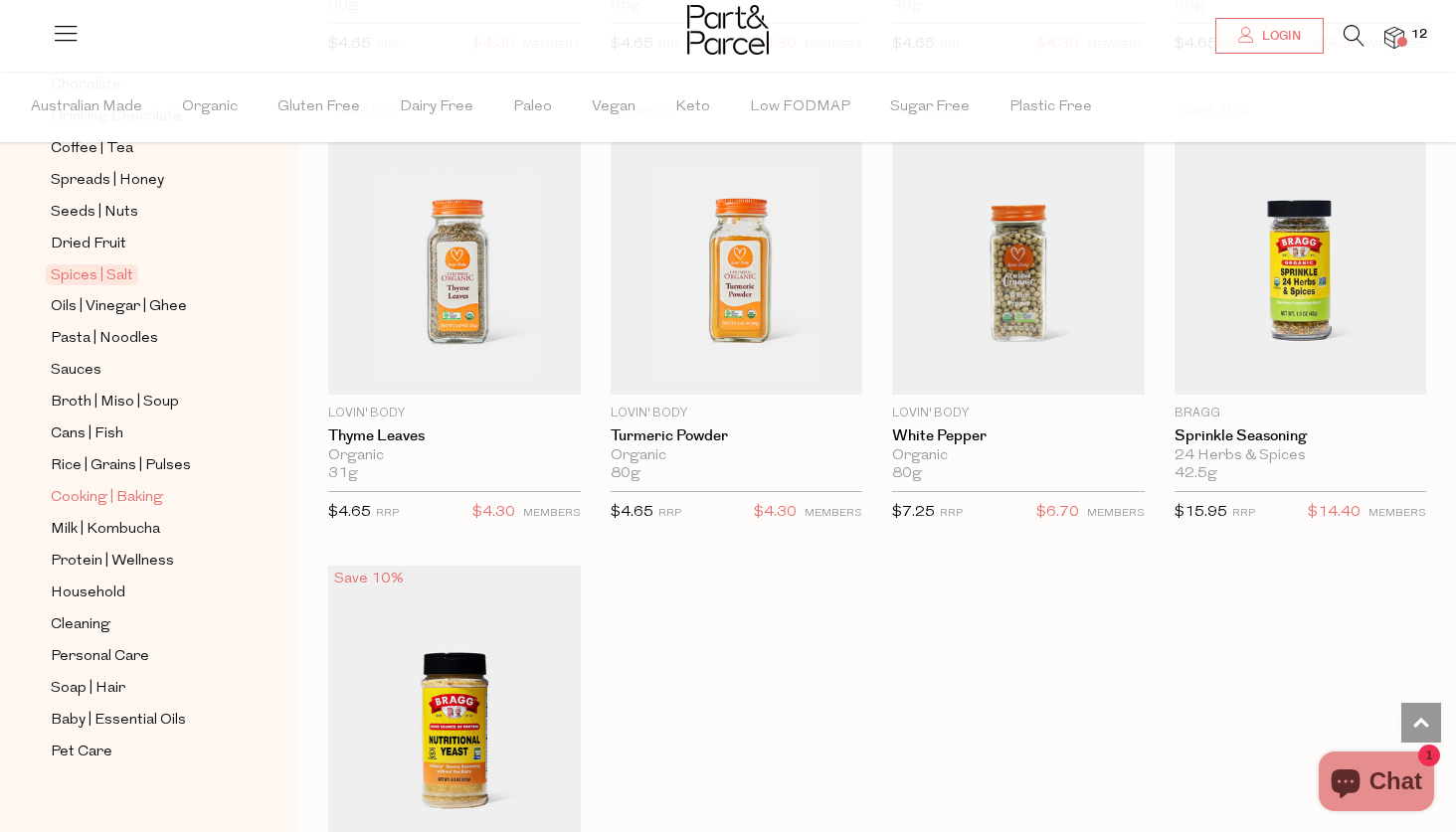 click on "Cooking | Baking" at bounding box center (106, 498) 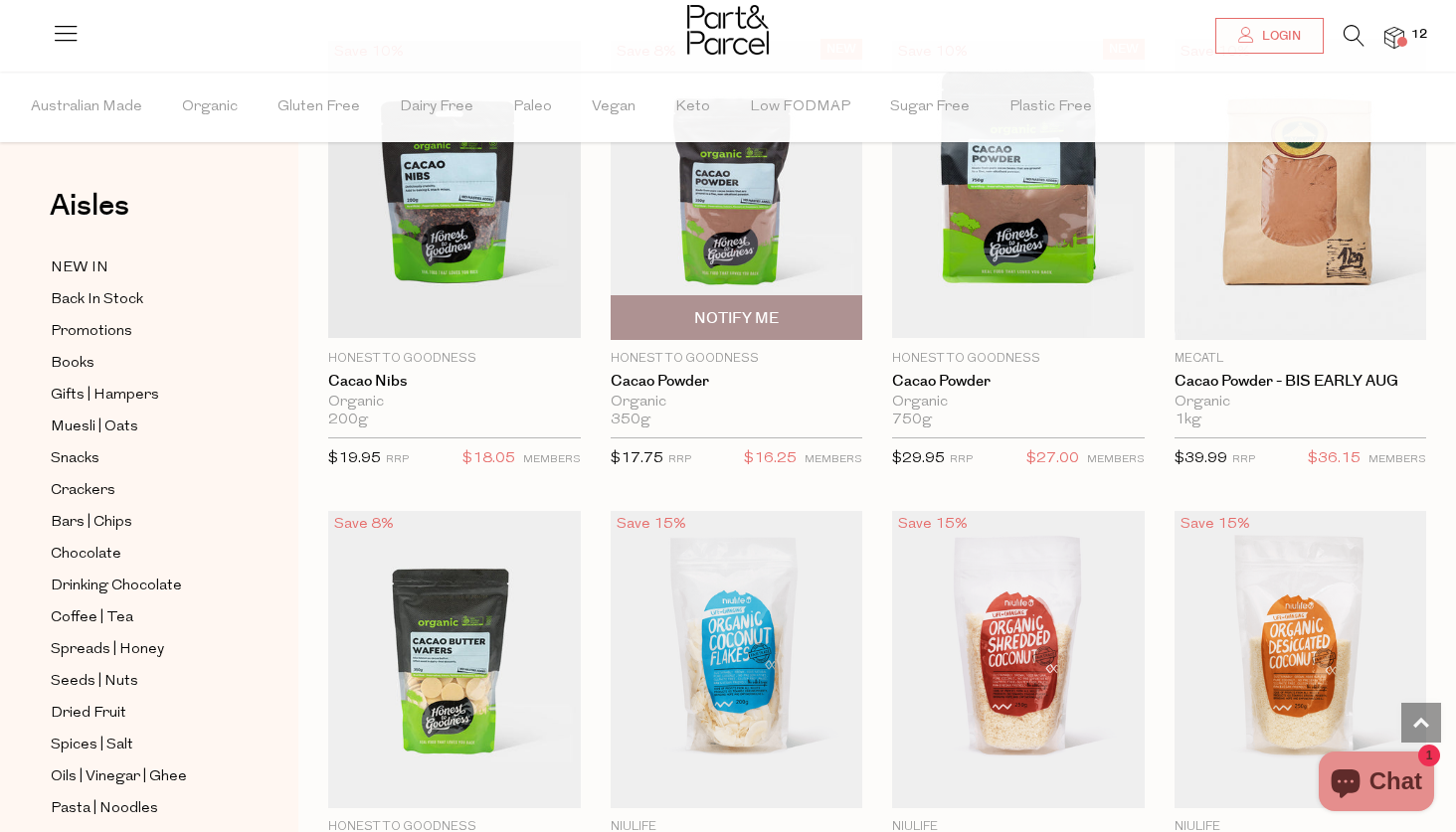 scroll, scrollTop: 3036, scrollLeft: 0, axis: vertical 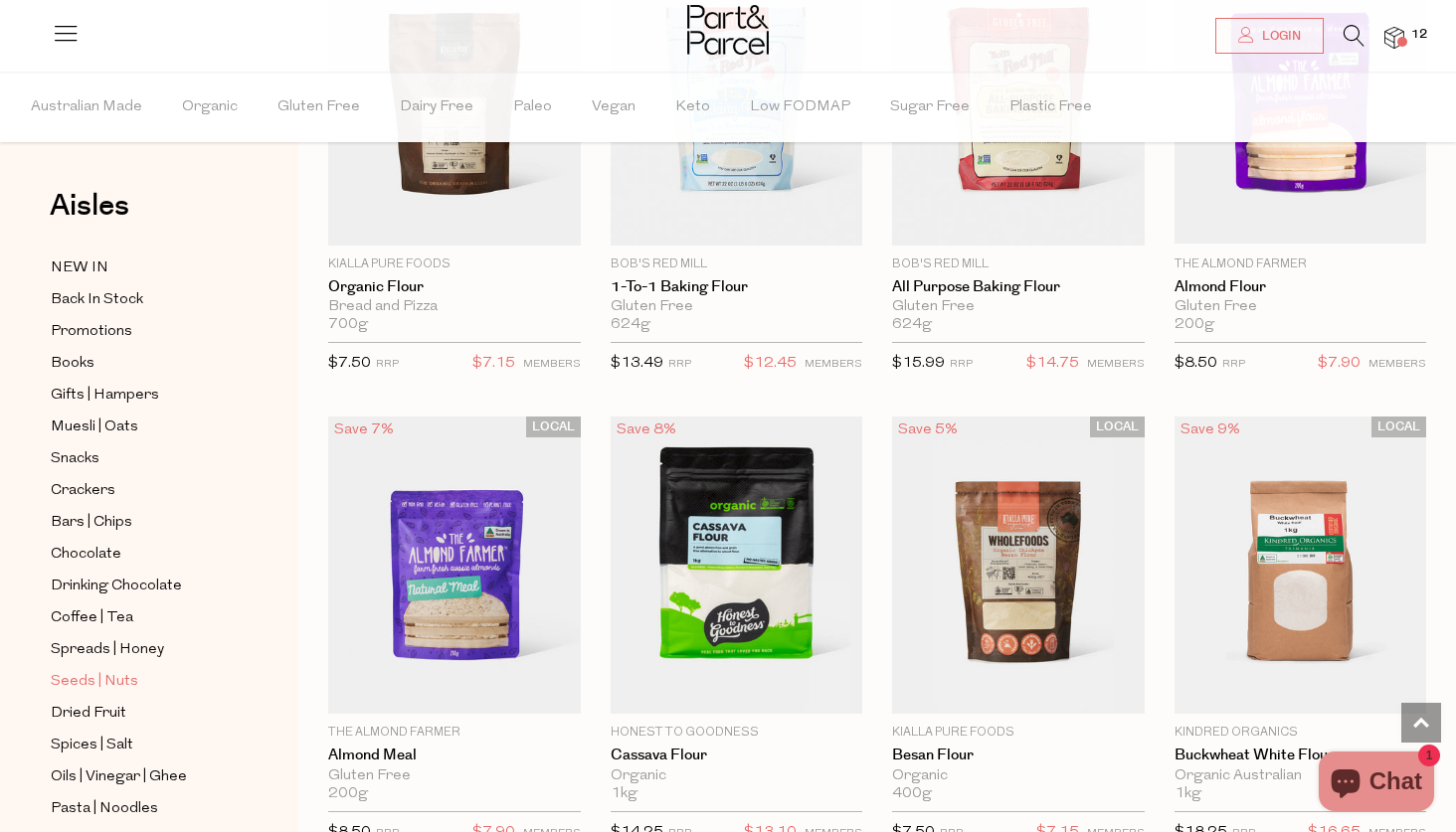 click on "Seeds | Nuts" at bounding box center [94, 682] 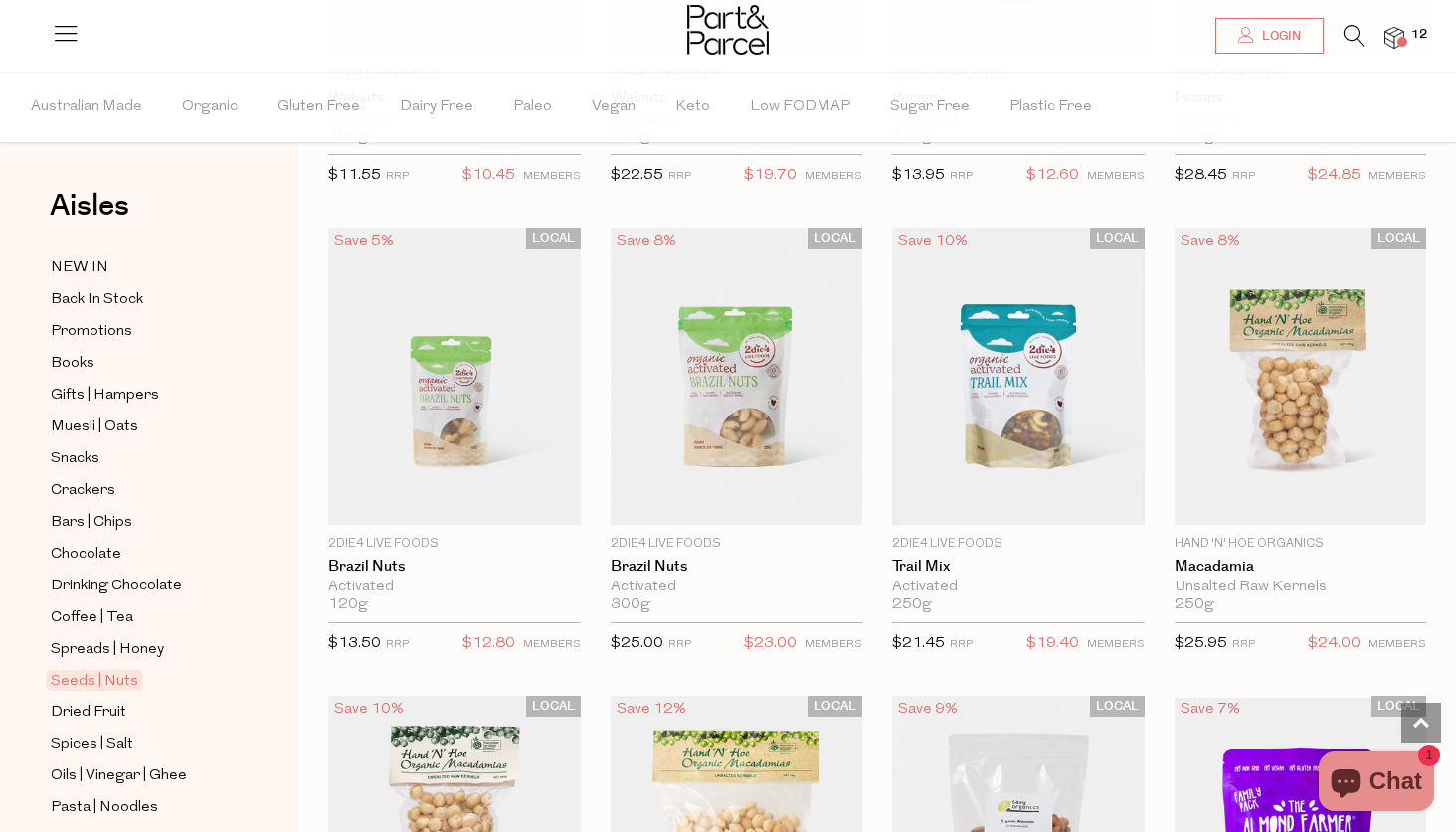 scroll, scrollTop: 1440, scrollLeft: 0, axis: vertical 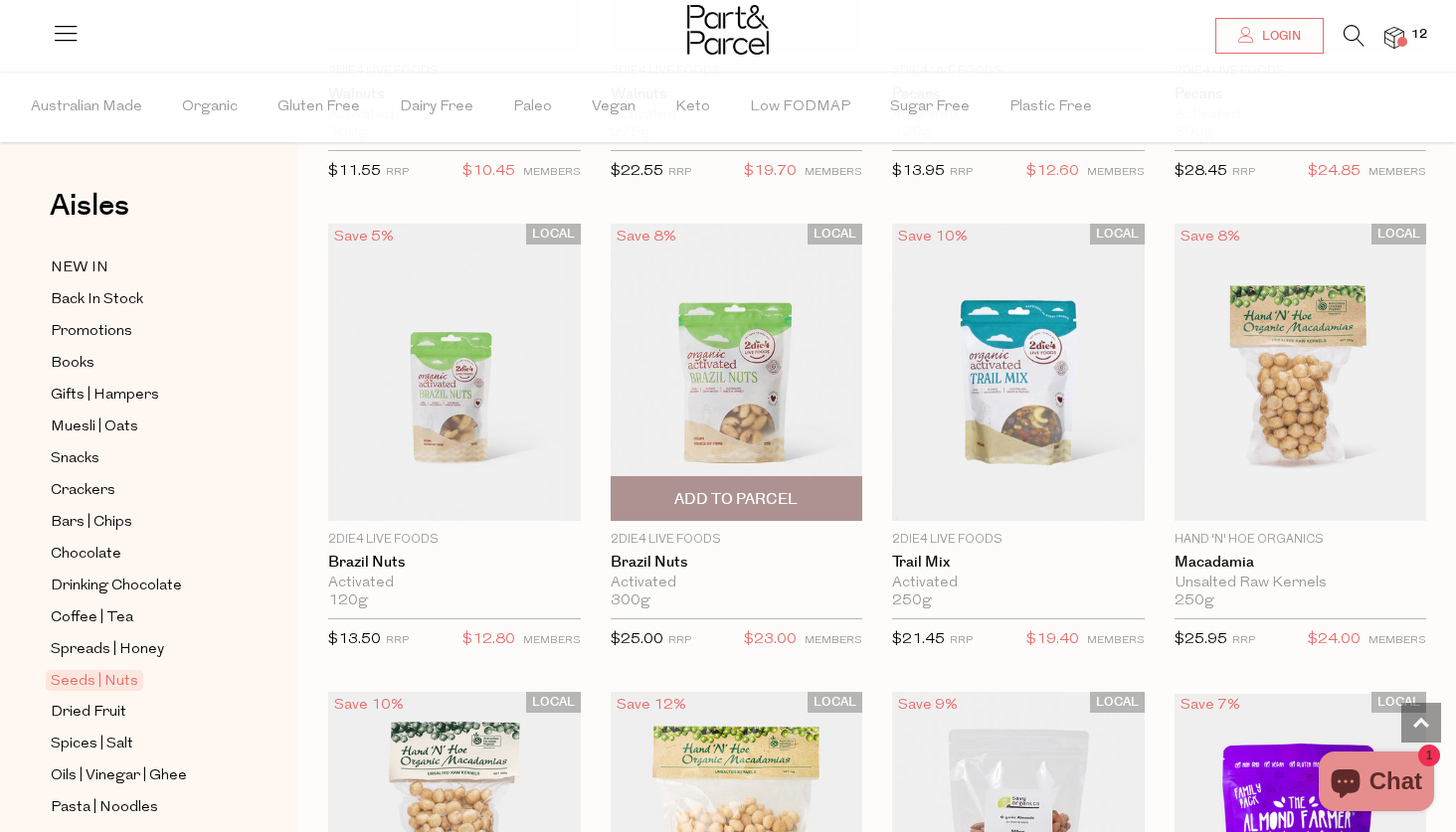 click on "Add To Parcel" at bounding box center [736, 499] 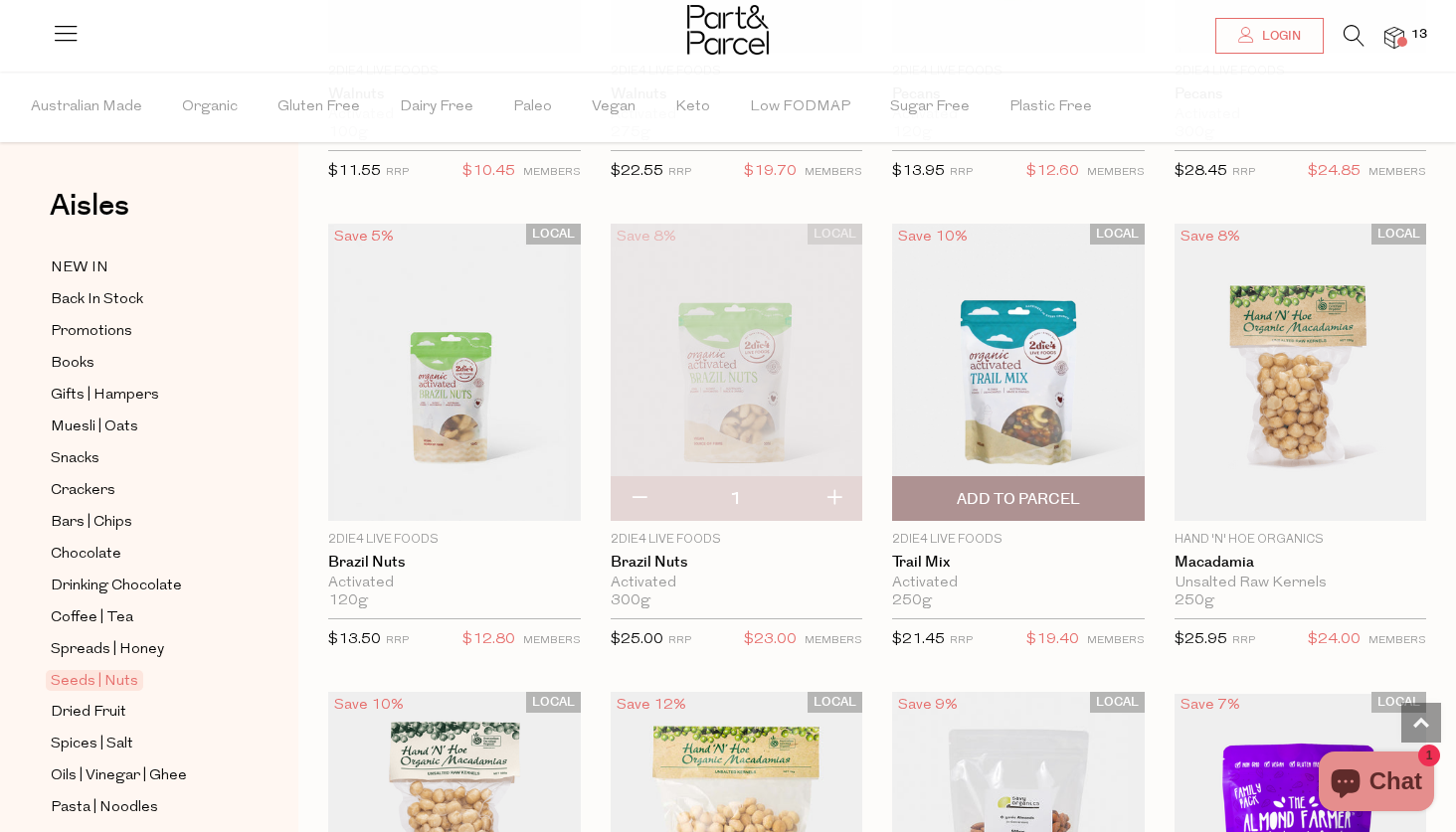 scroll, scrollTop: 1441, scrollLeft: 0, axis: vertical 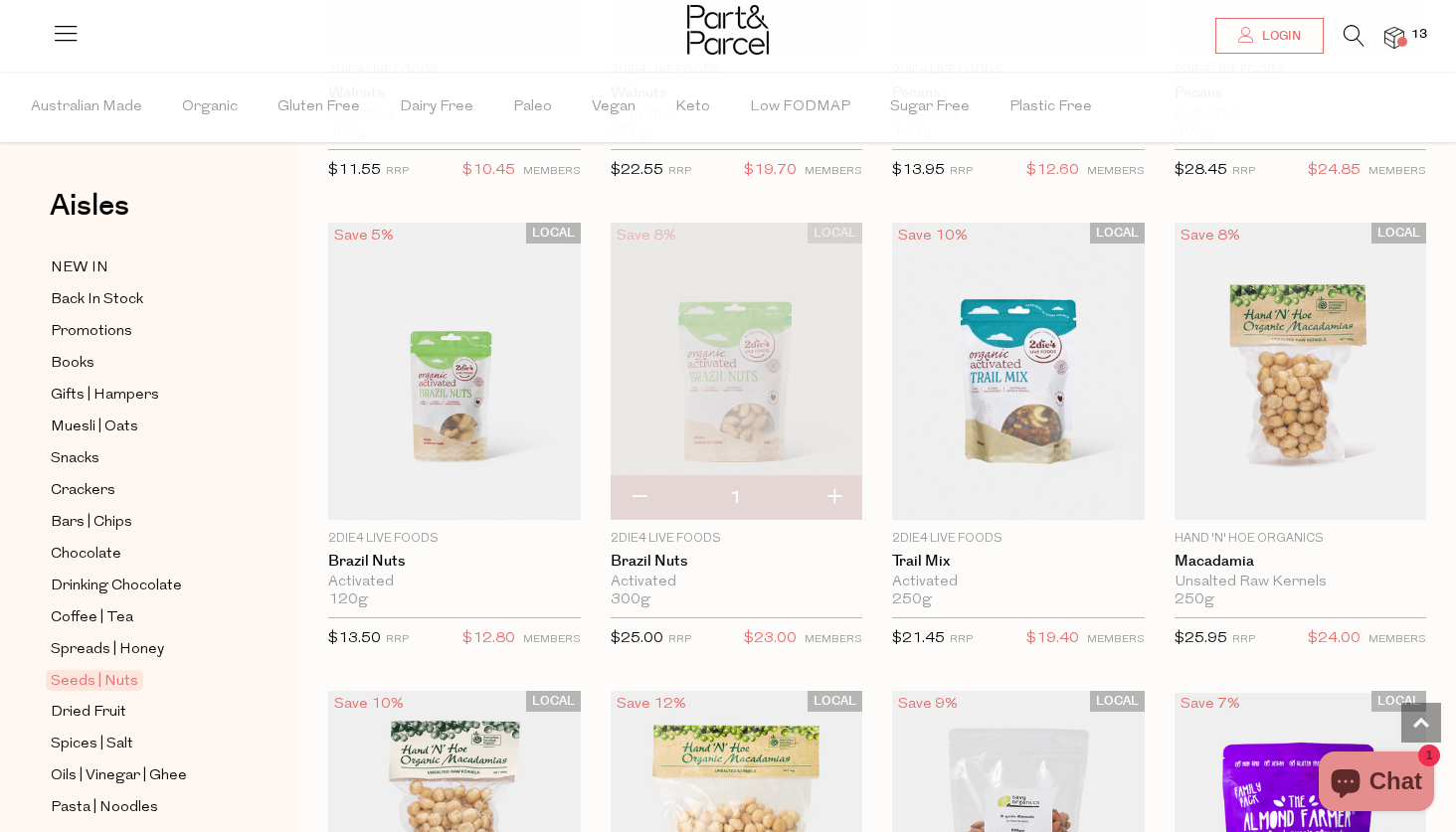 click at bounding box center (1394, 38) 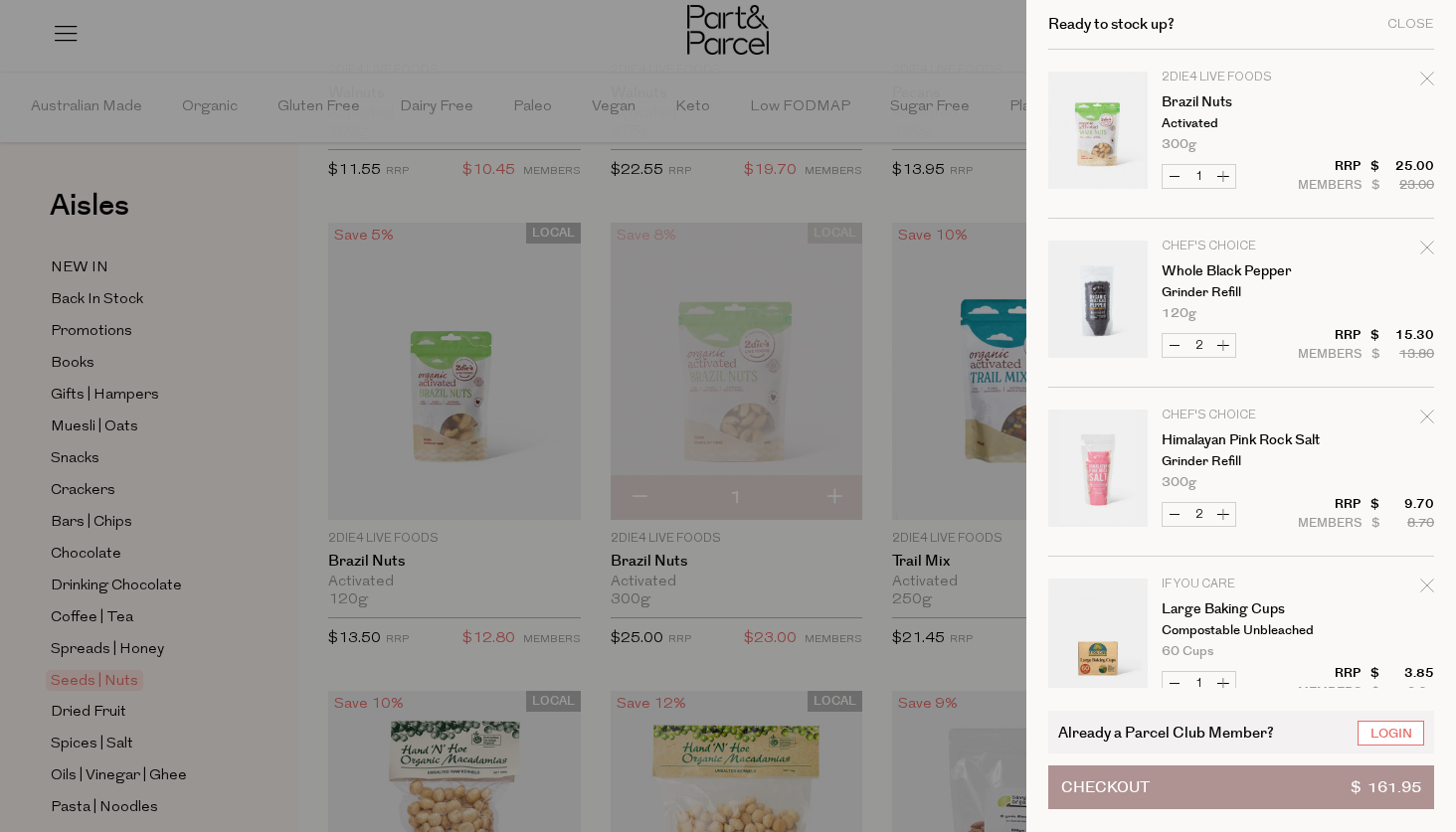 click 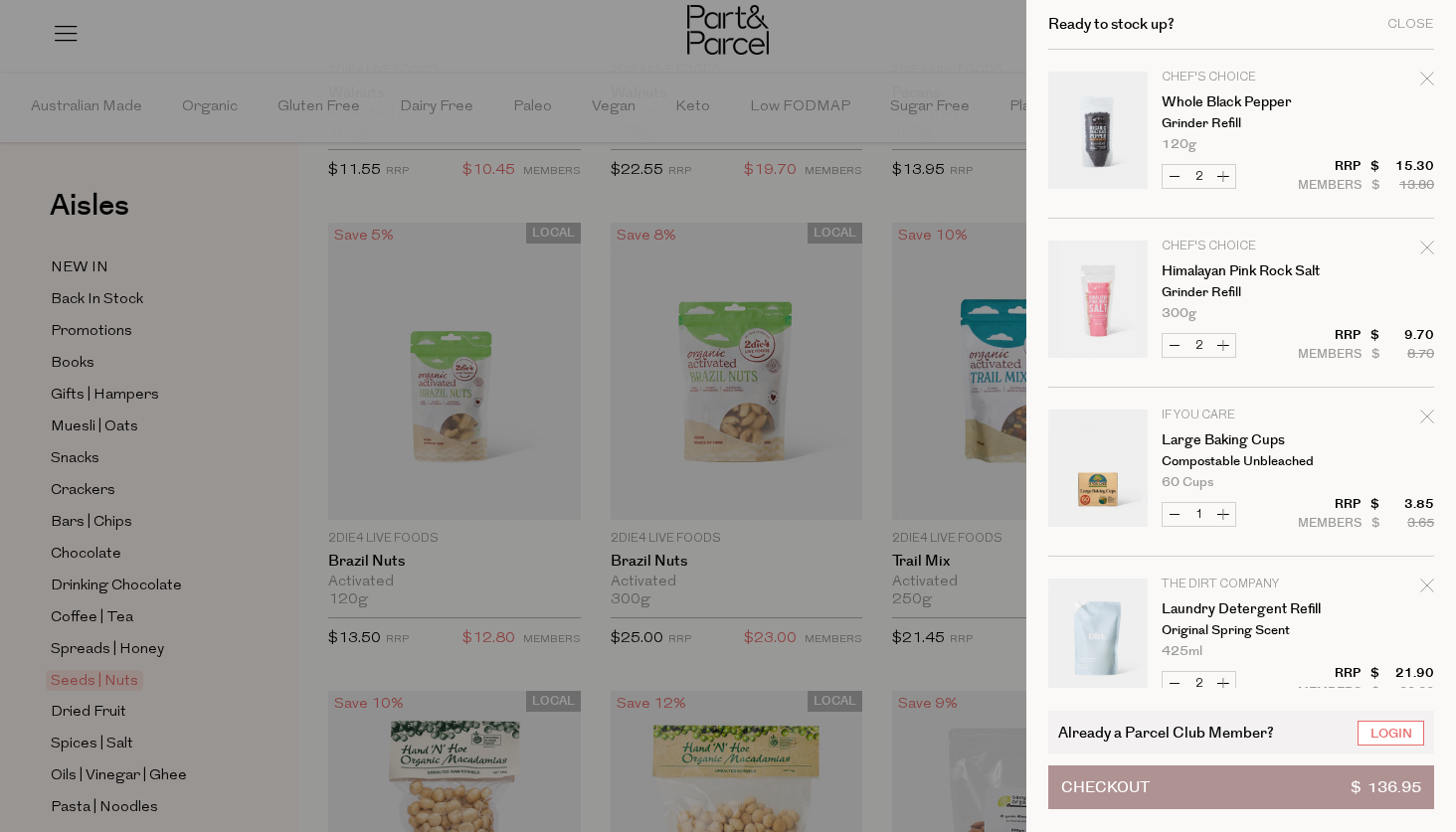 click on "Decrease Whole Black Pepper" at bounding box center (1175, 176) 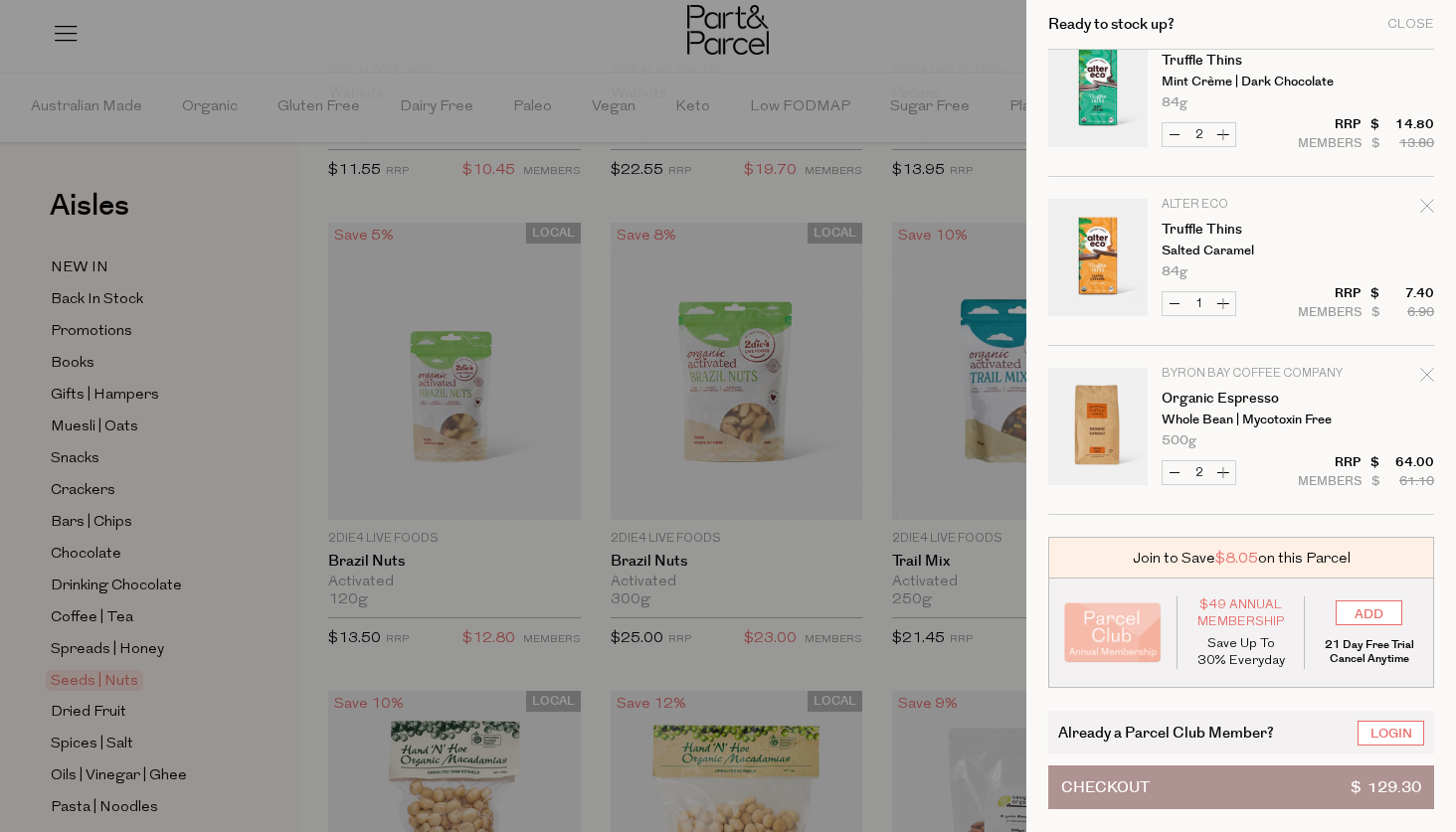 scroll, scrollTop: 718, scrollLeft: 0, axis: vertical 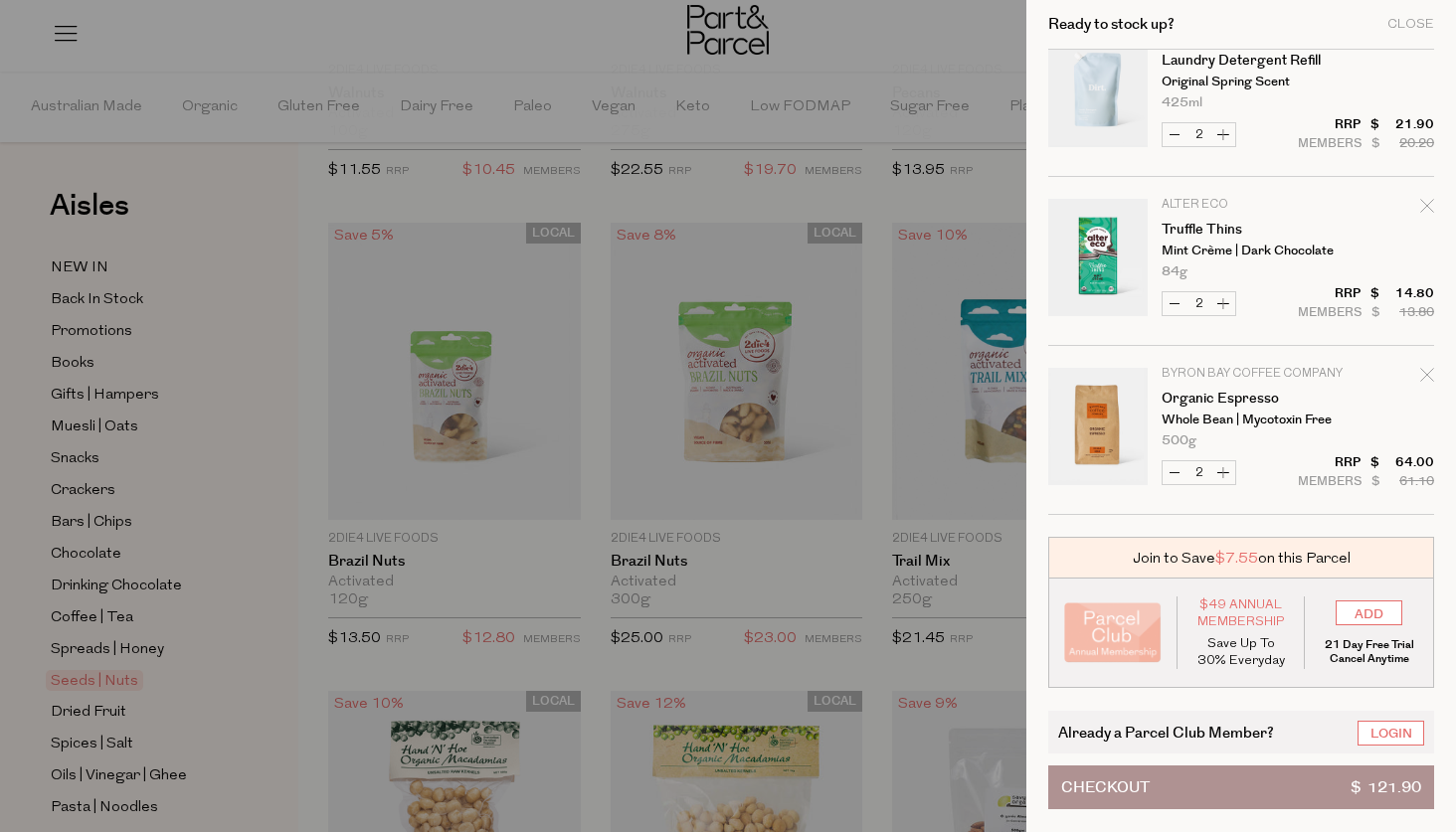 click on "Login" at bounding box center [1390, 733] 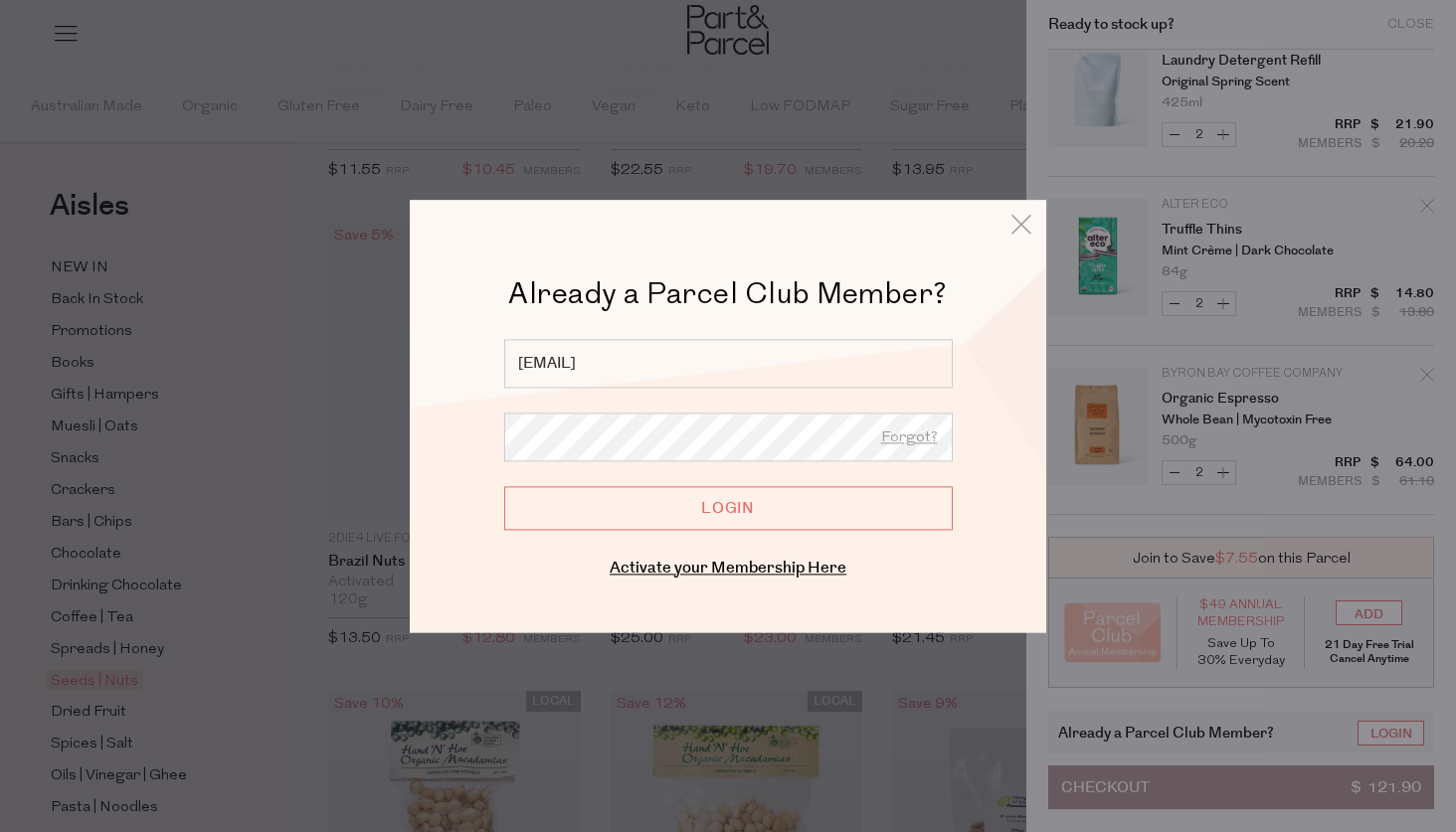 drag, startPoint x: 794, startPoint y: 363, endPoint x: 724, endPoint y: 363, distance: 70 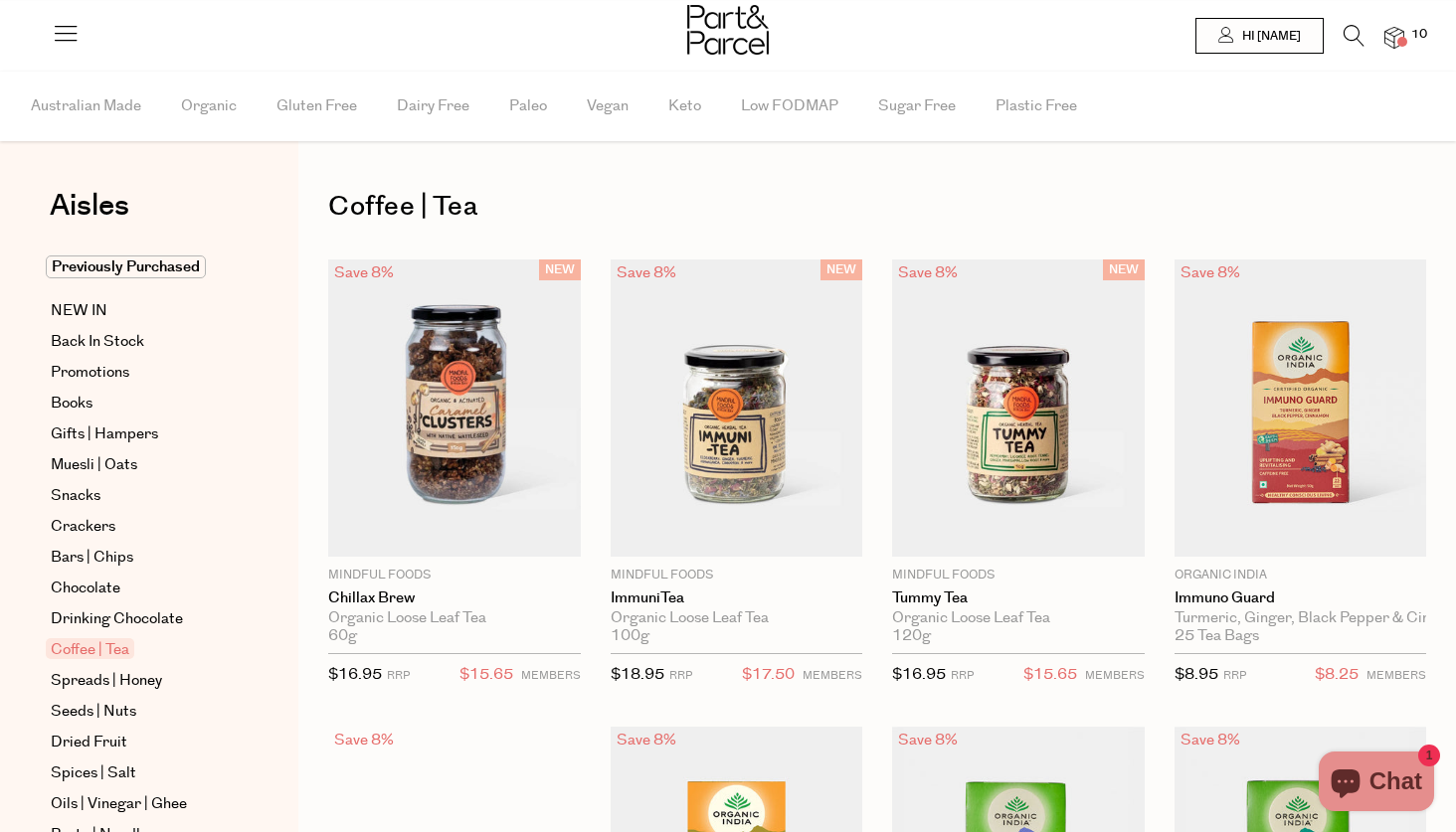 scroll, scrollTop: 0, scrollLeft: 0, axis: both 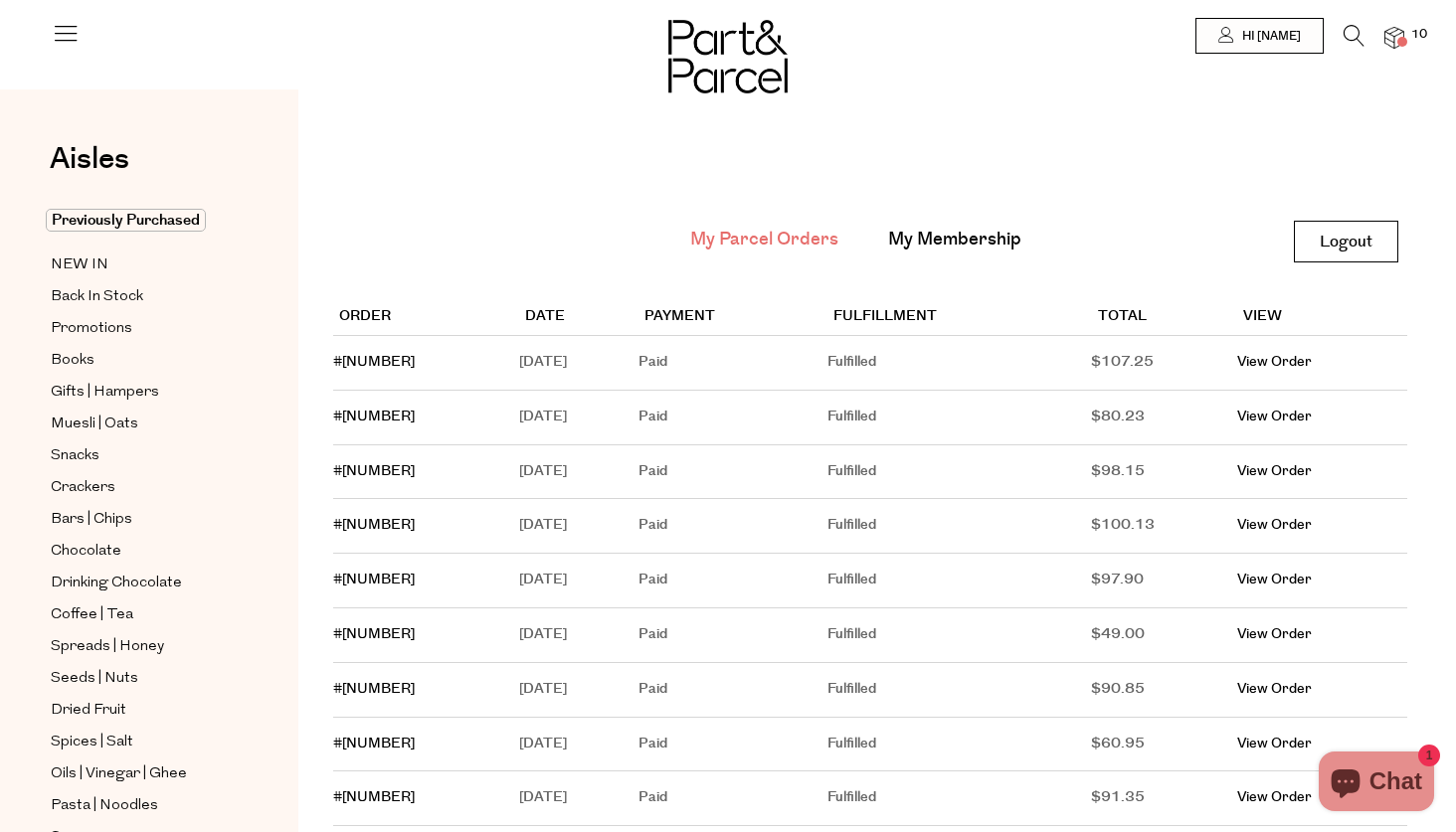 click on "Fulfilled" at bounding box center [960, 363] 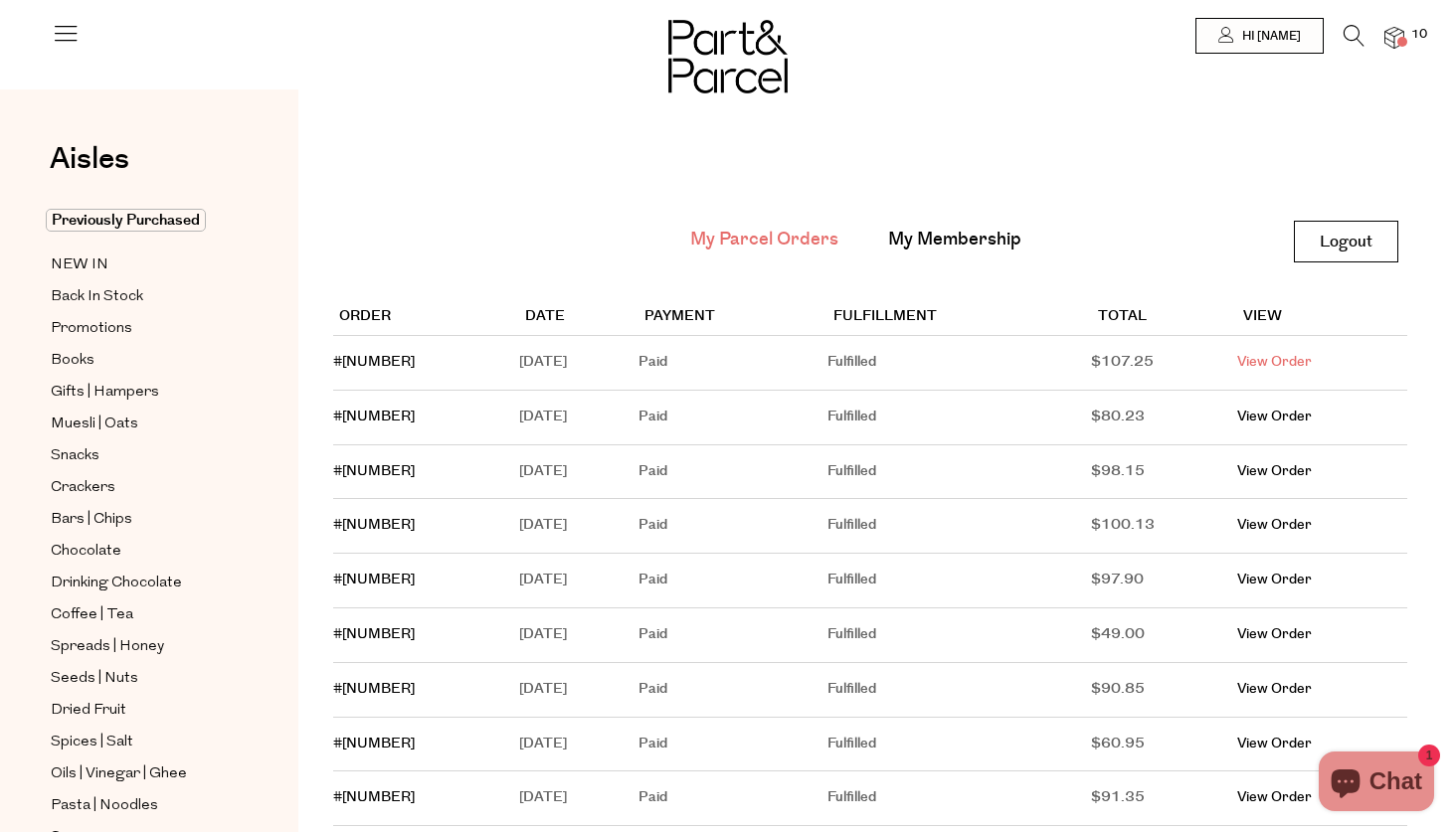 click on "View Order" at bounding box center [1274, 362] 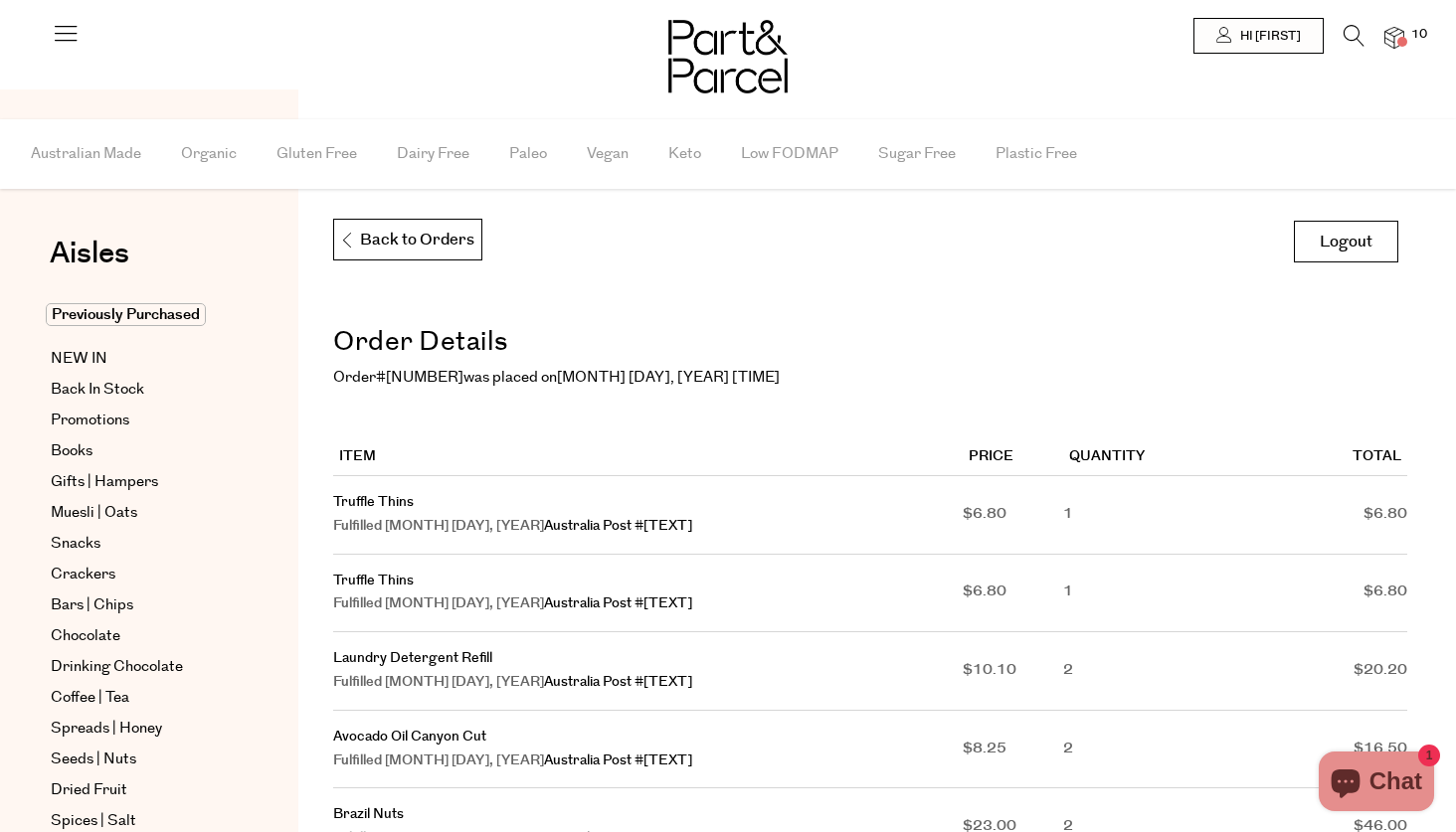 scroll, scrollTop: 4, scrollLeft: 0, axis: vertical 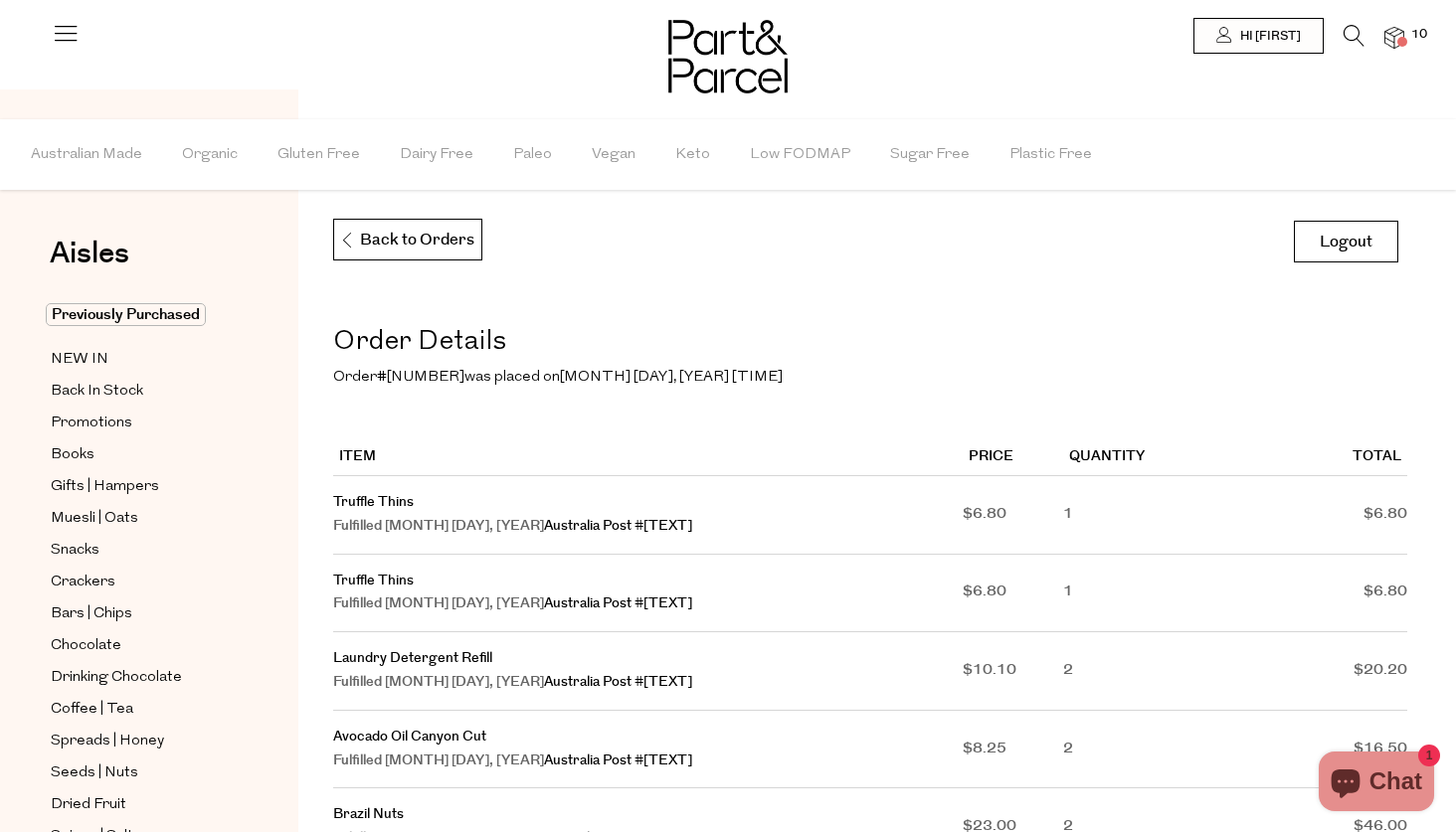 click at bounding box center (1394, 38) 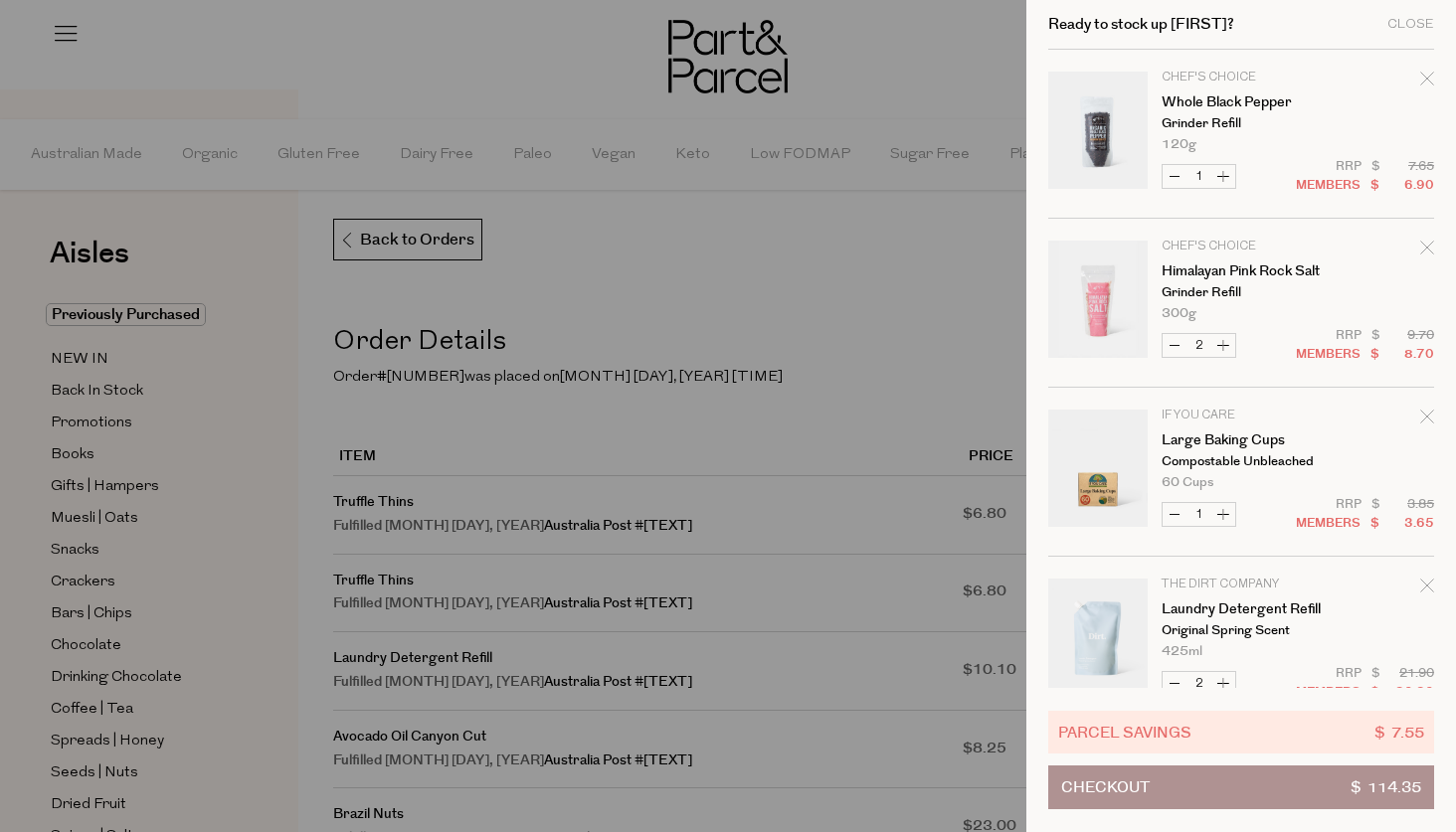 scroll, scrollTop: 0, scrollLeft: 0, axis: both 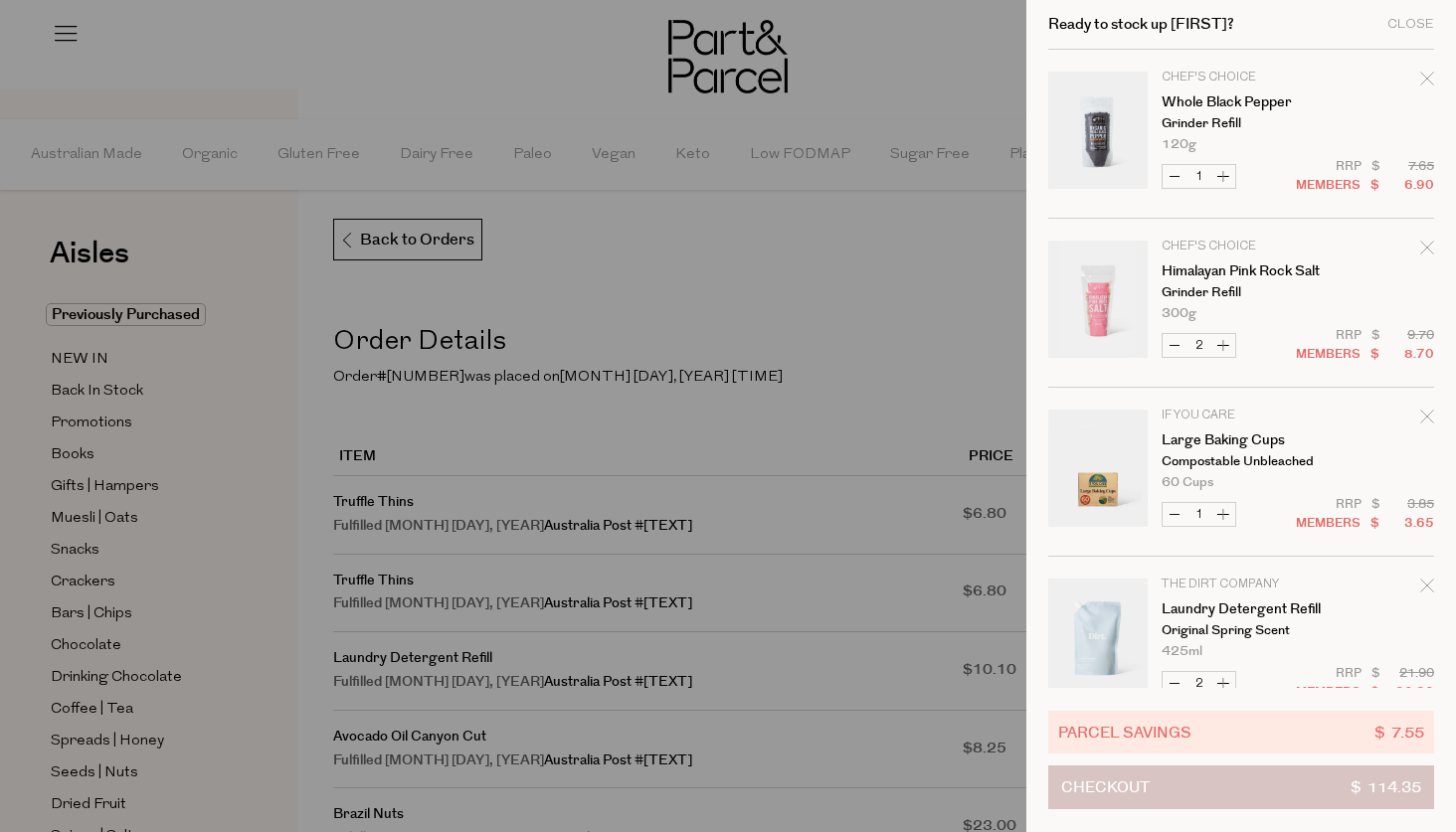 click on "Checkout $ 114.35" at bounding box center (1241, 787) 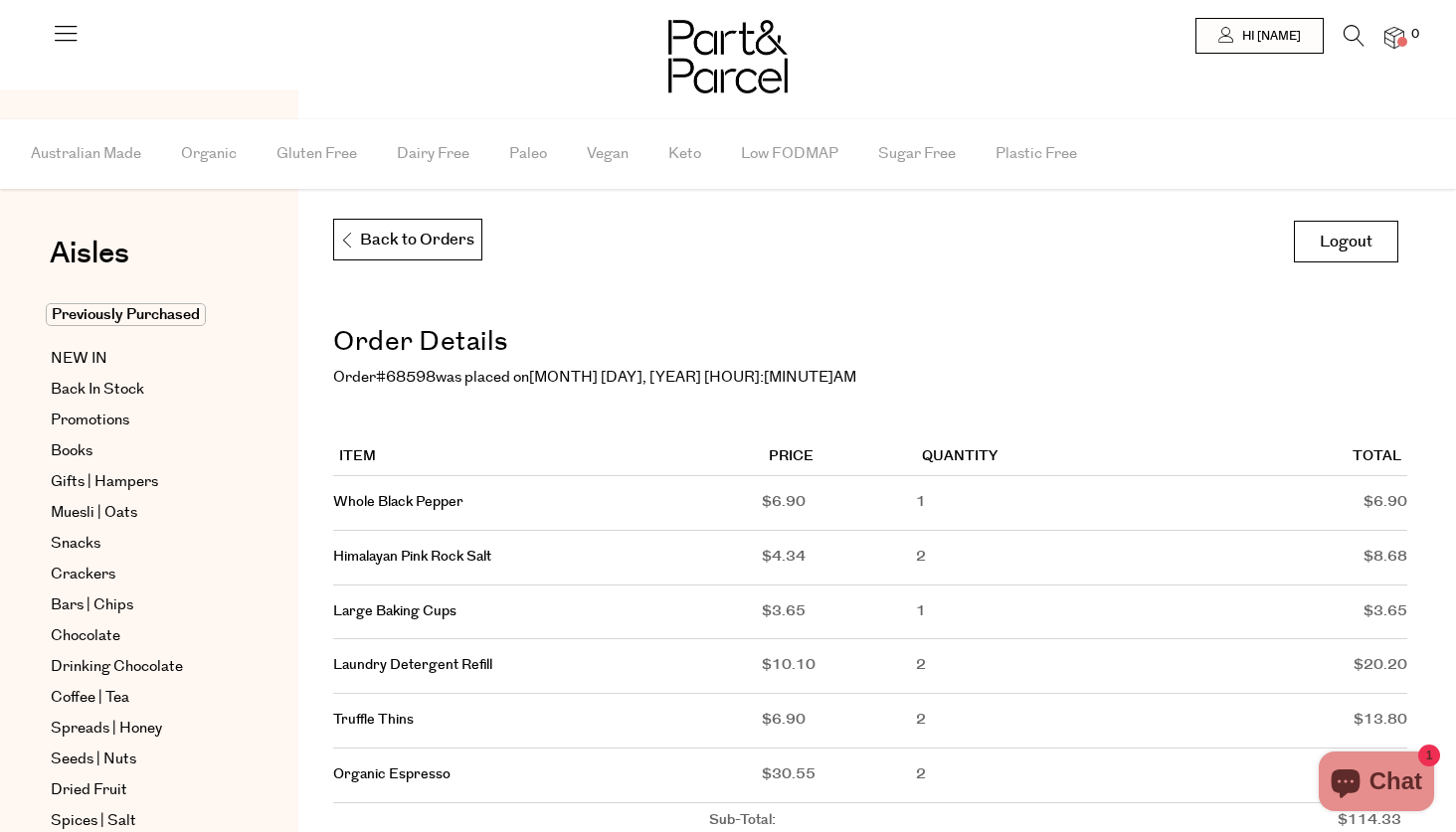 scroll, scrollTop: 0, scrollLeft: 0, axis: both 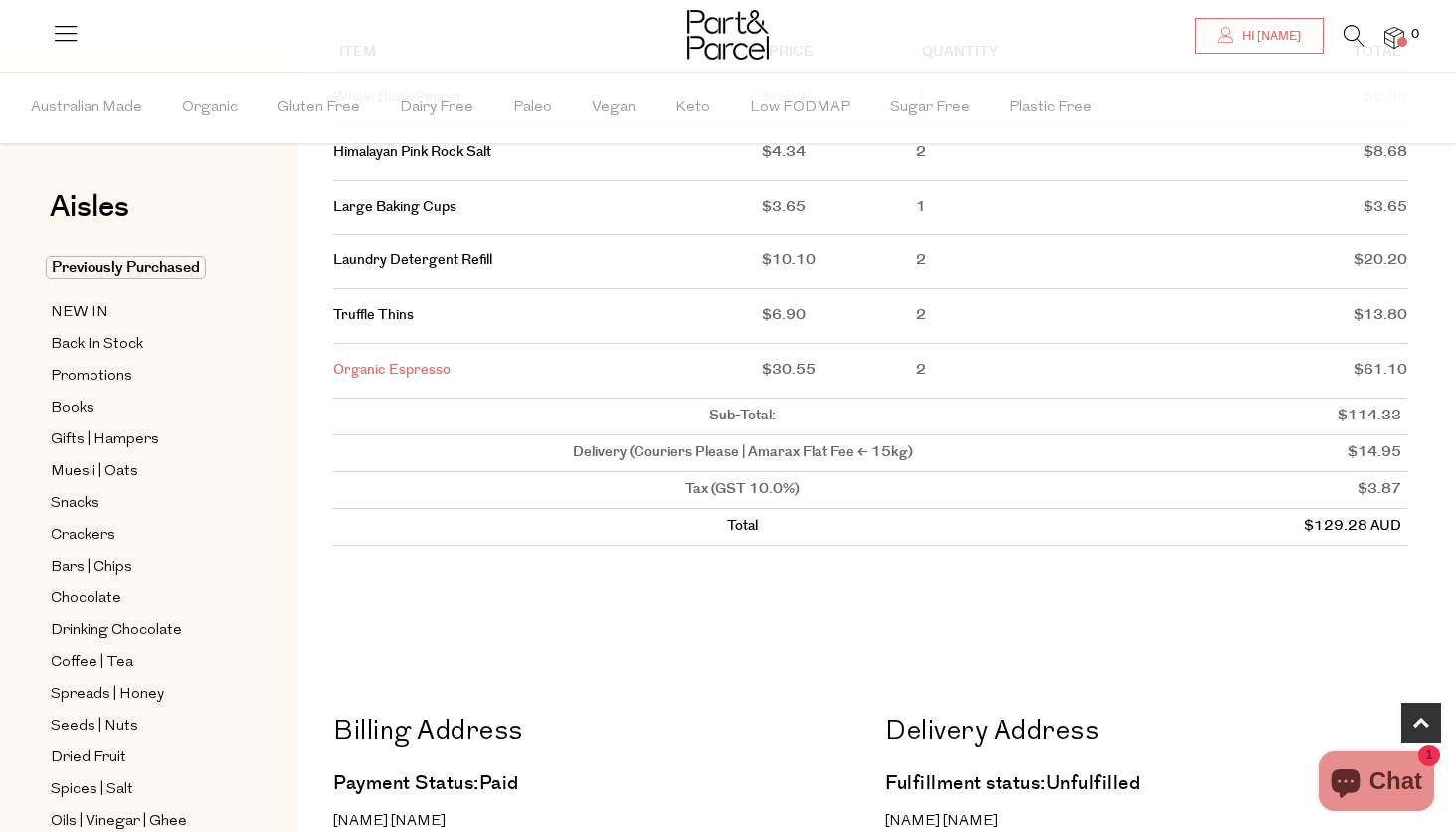 click on "Organic Espresso" at bounding box center (392, 370) 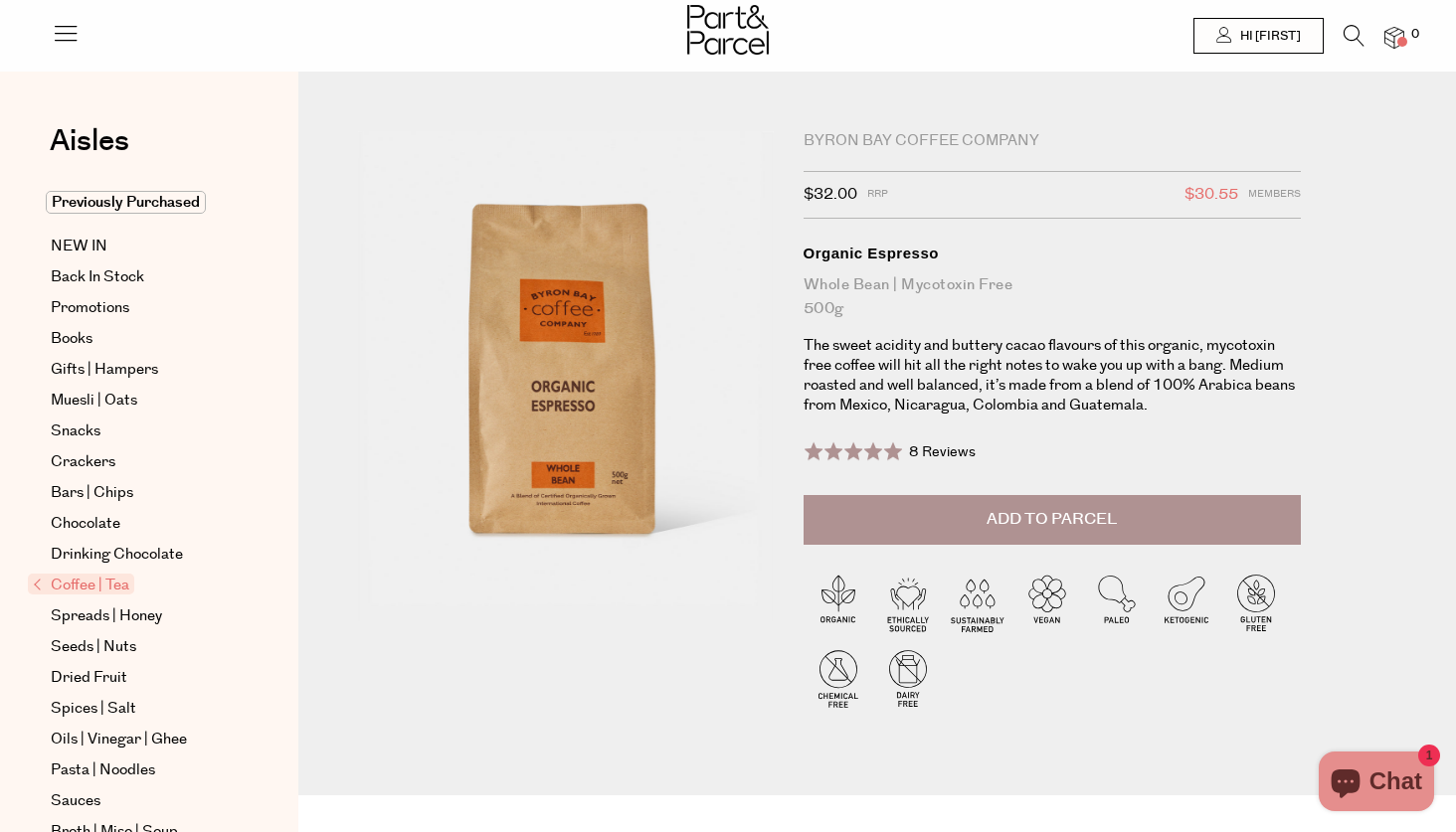 scroll, scrollTop: 0, scrollLeft: 0, axis: both 